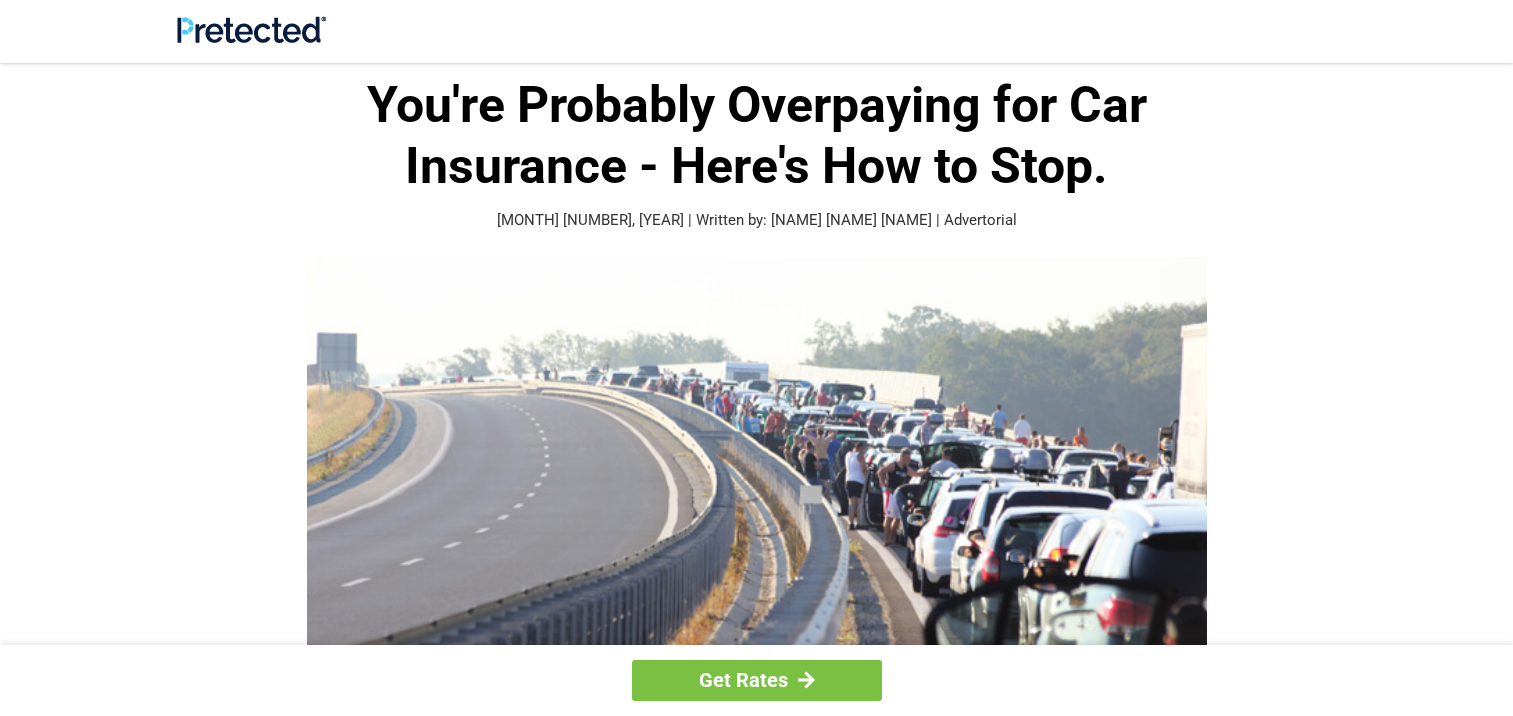 scroll, scrollTop: 0, scrollLeft: 0, axis: both 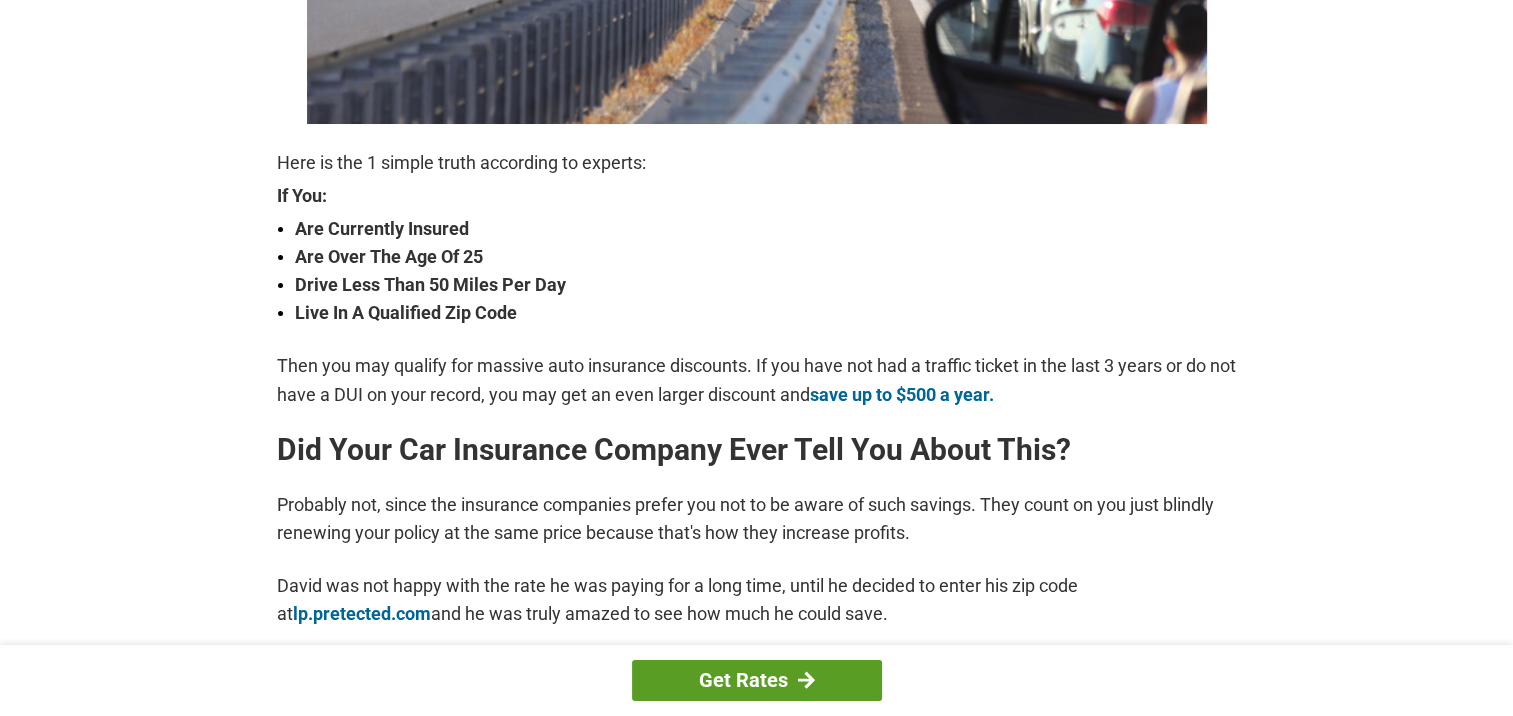 click on "Get Rates" at bounding box center [757, 680] 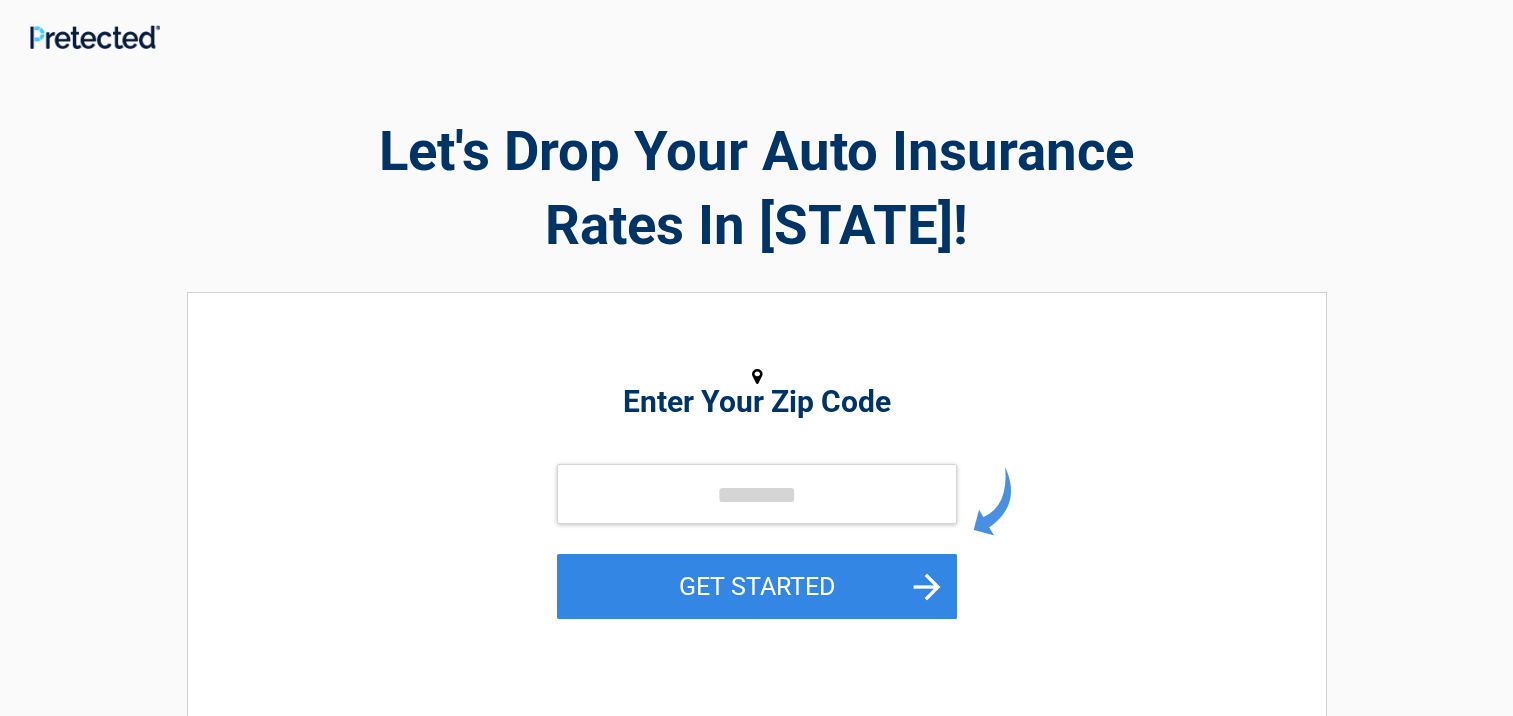 scroll, scrollTop: 0, scrollLeft: 0, axis: both 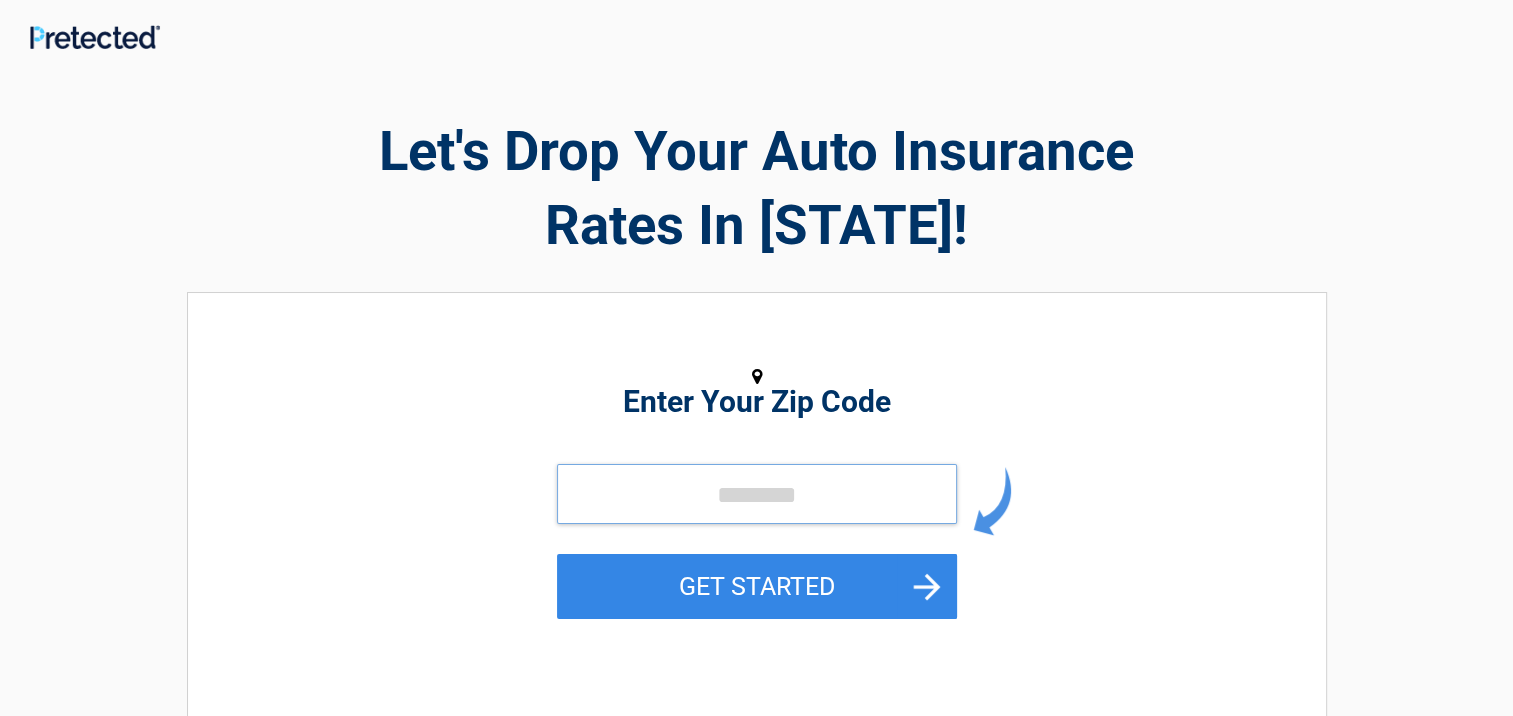 click at bounding box center (757, 494) 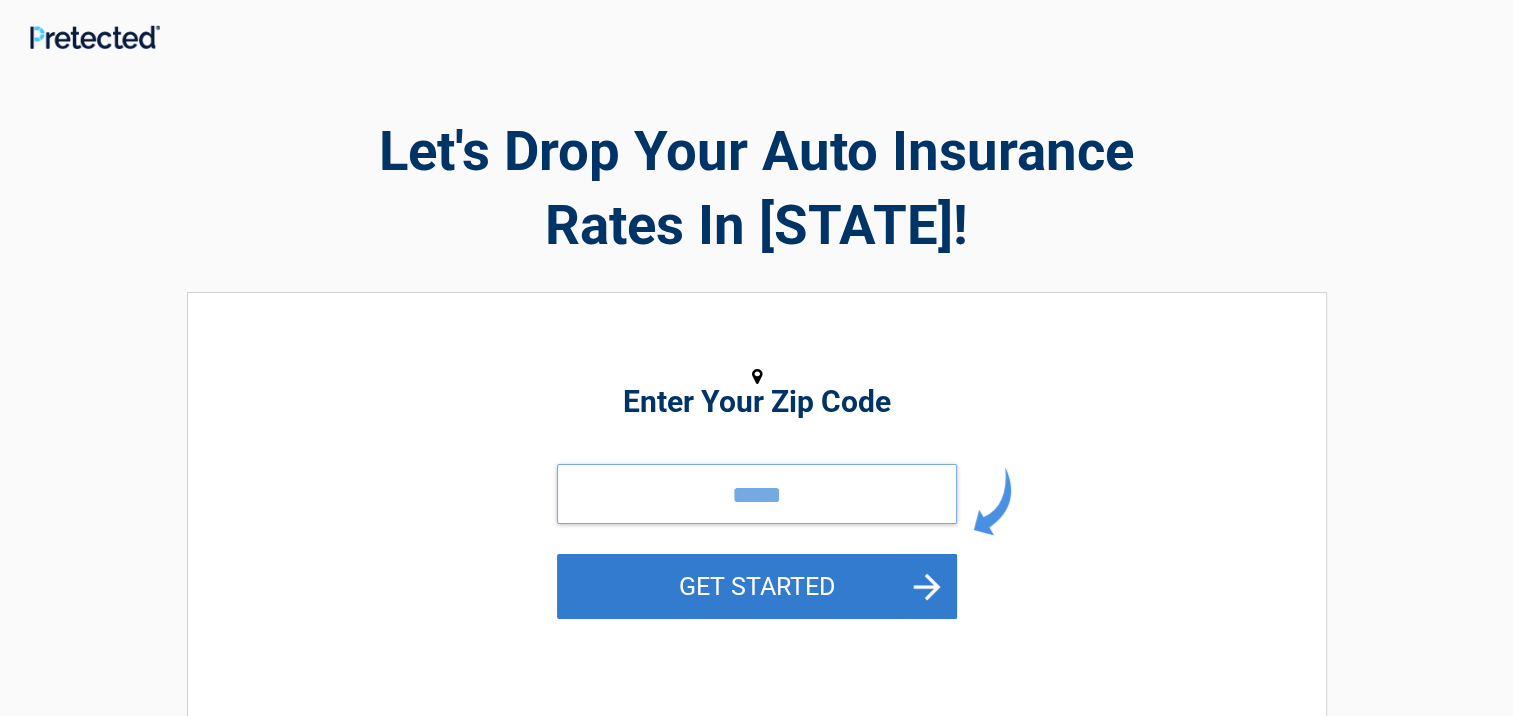 type on "*****" 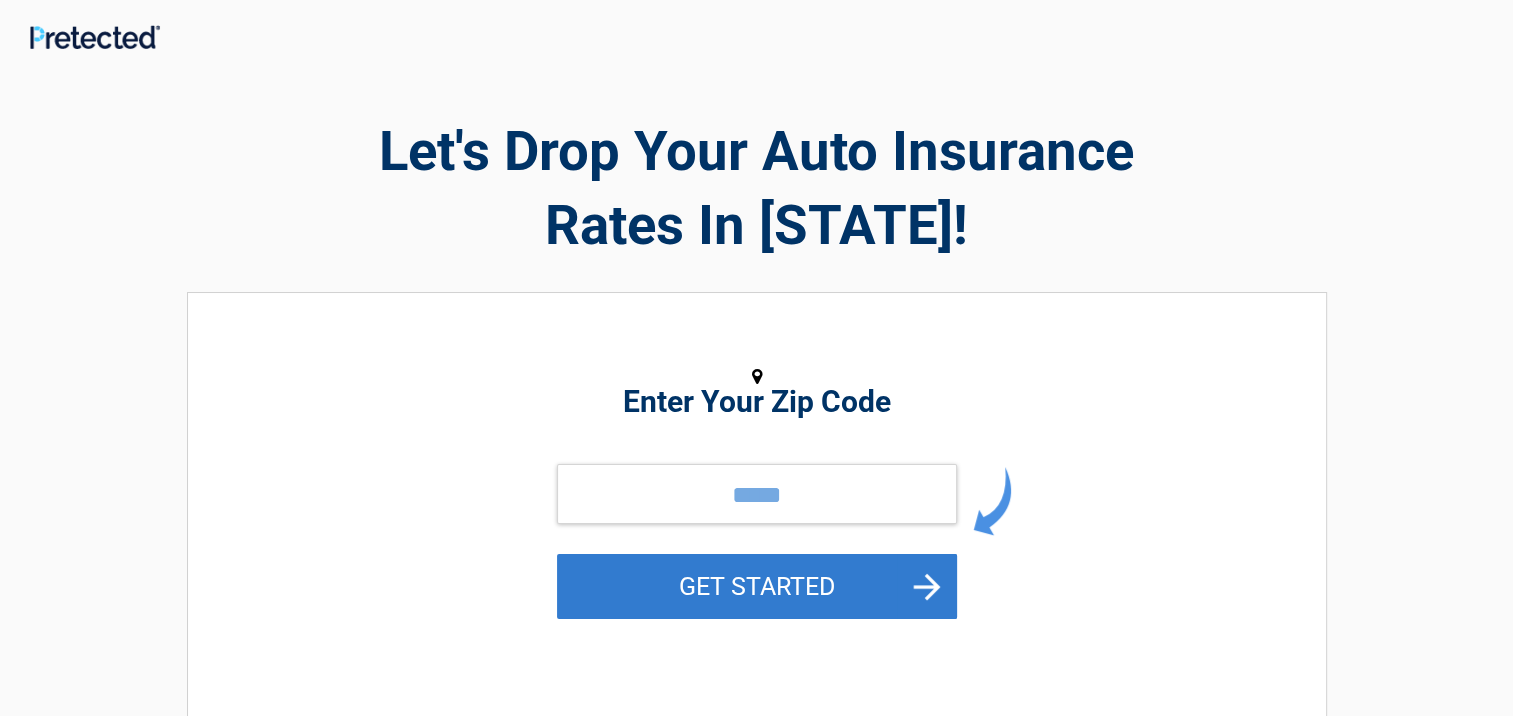click on "GET STARTED" at bounding box center (757, 586) 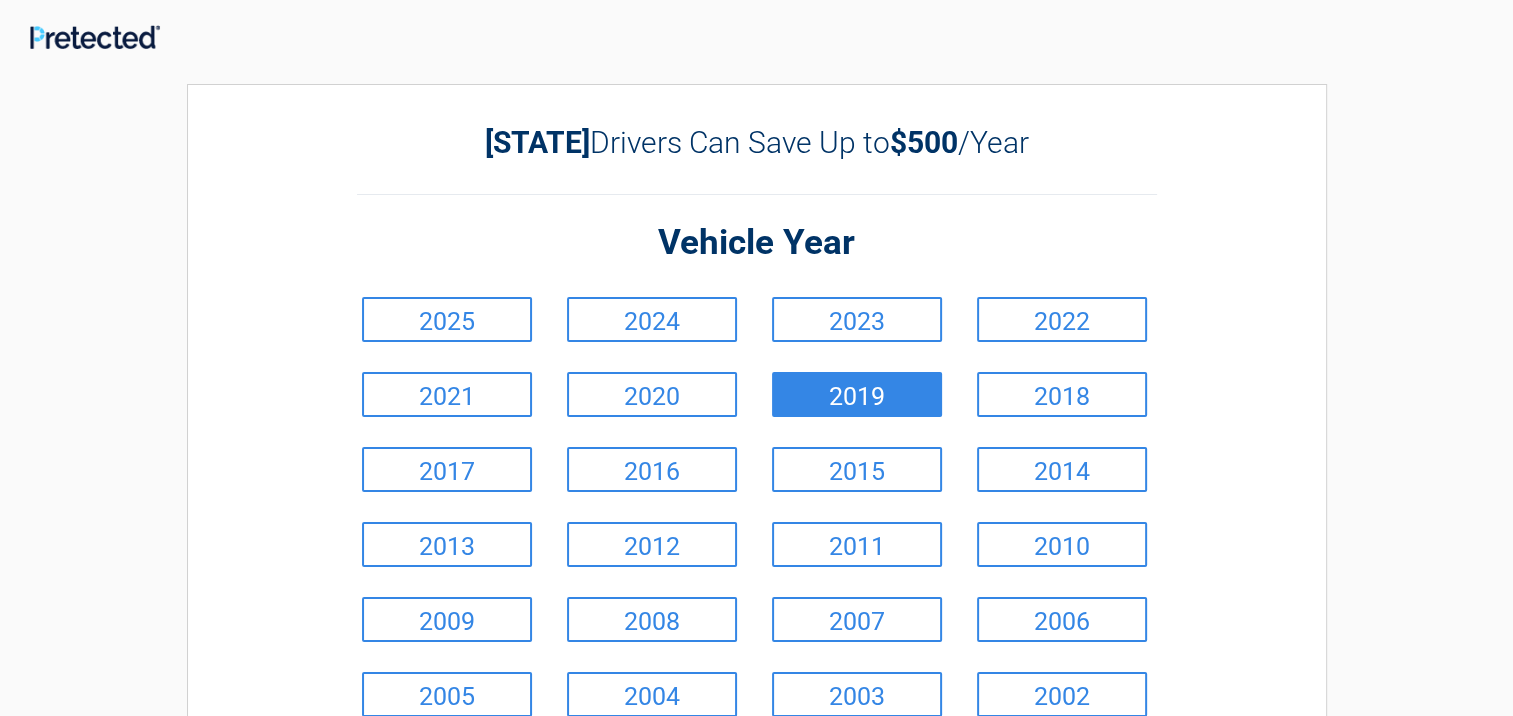click on "2019" at bounding box center [857, 394] 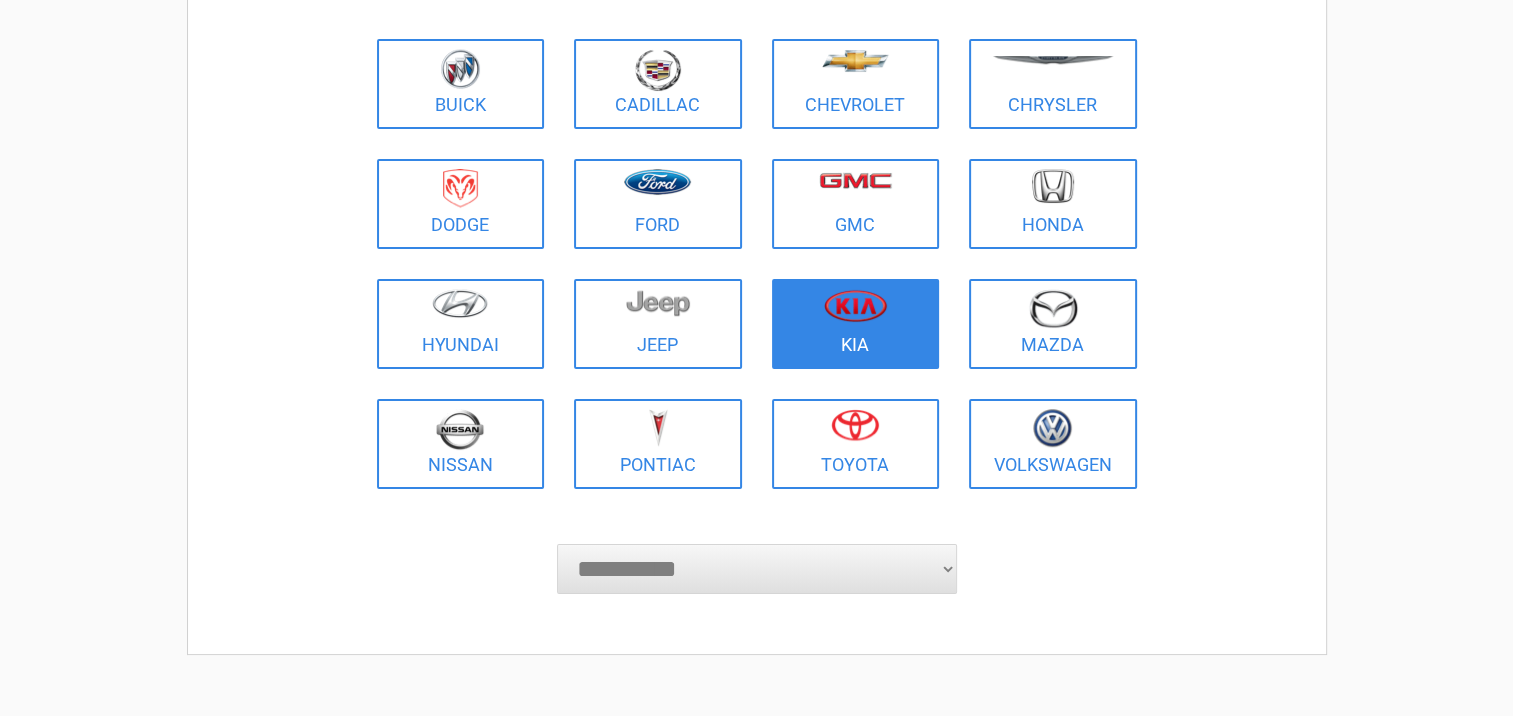 scroll, scrollTop: 300, scrollLeft: 0, axis: vertical 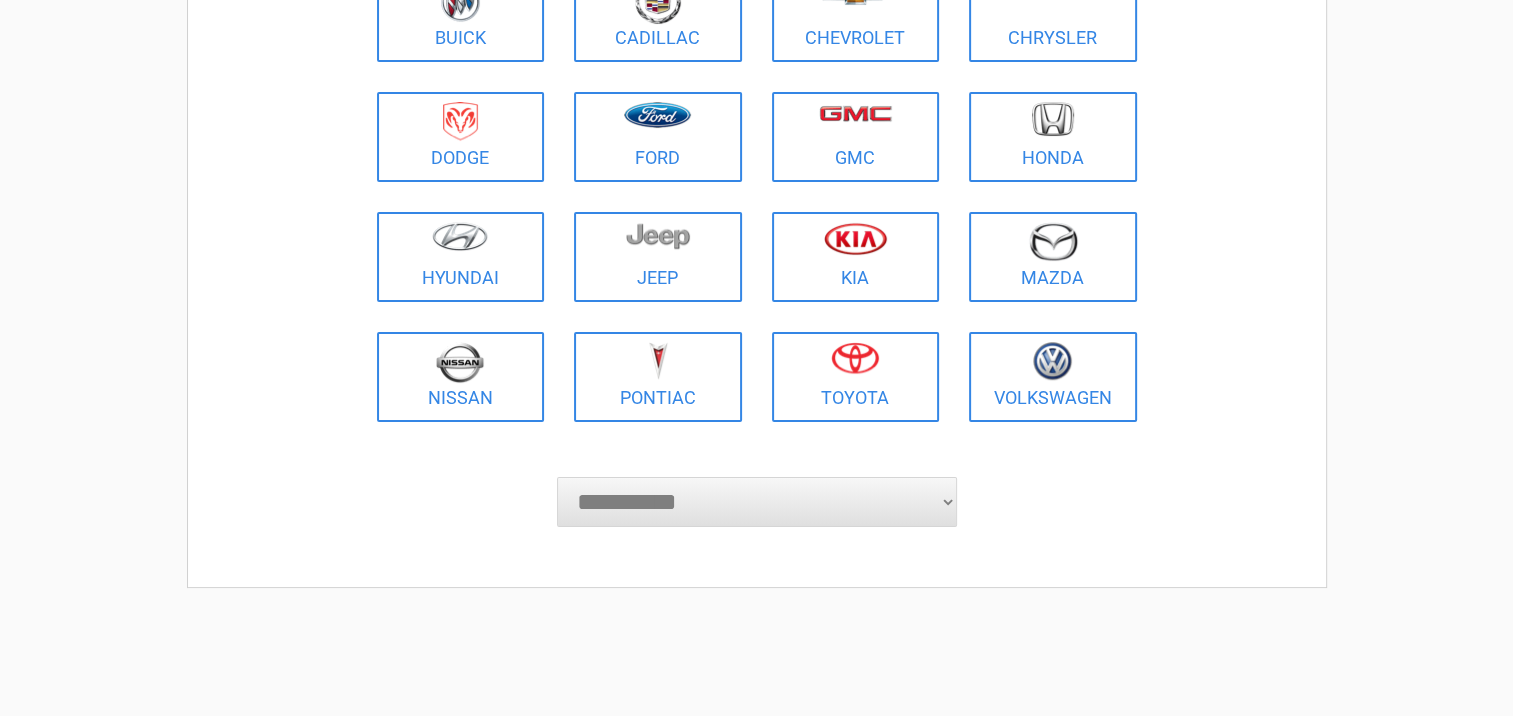 click on "**********" at bounding box center (757, 502) 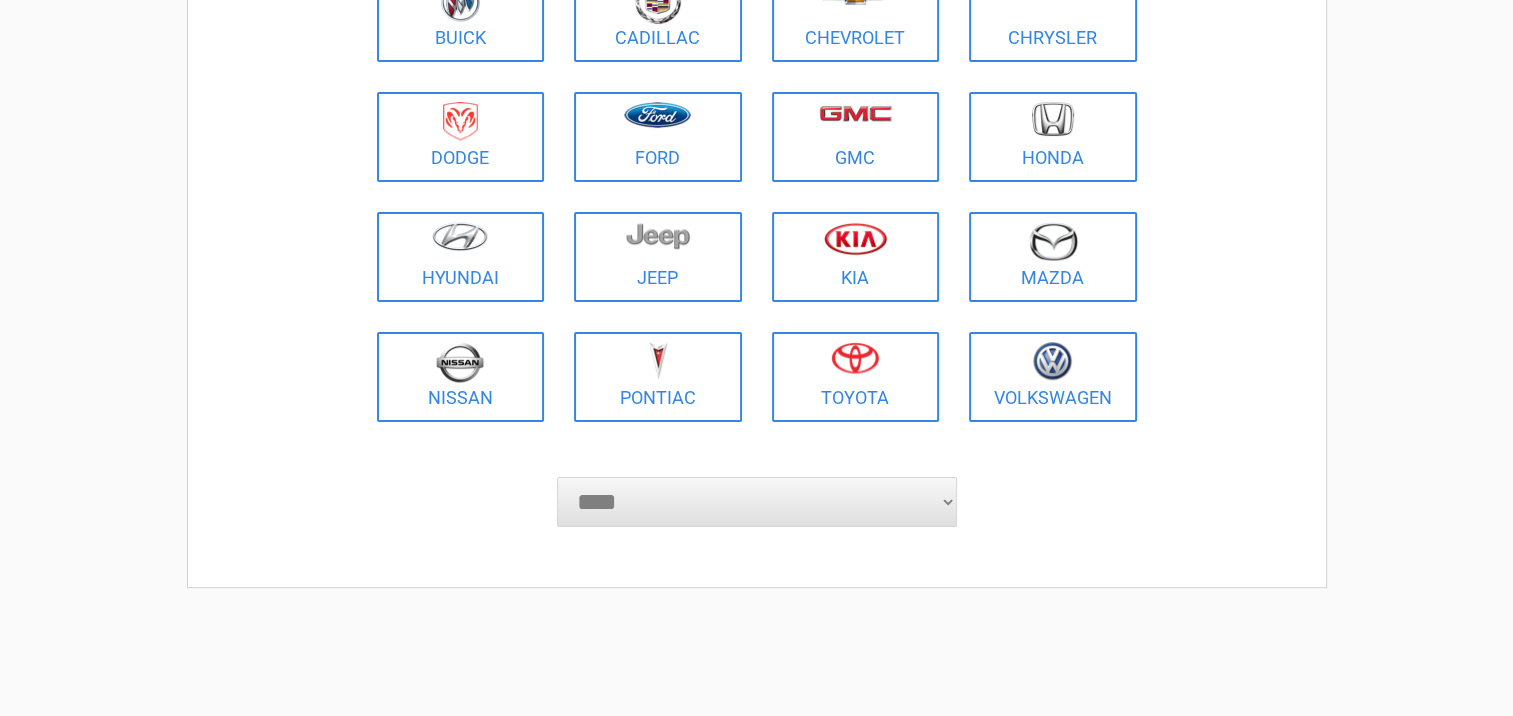 click on "**********" at bounding box center (757, 502) 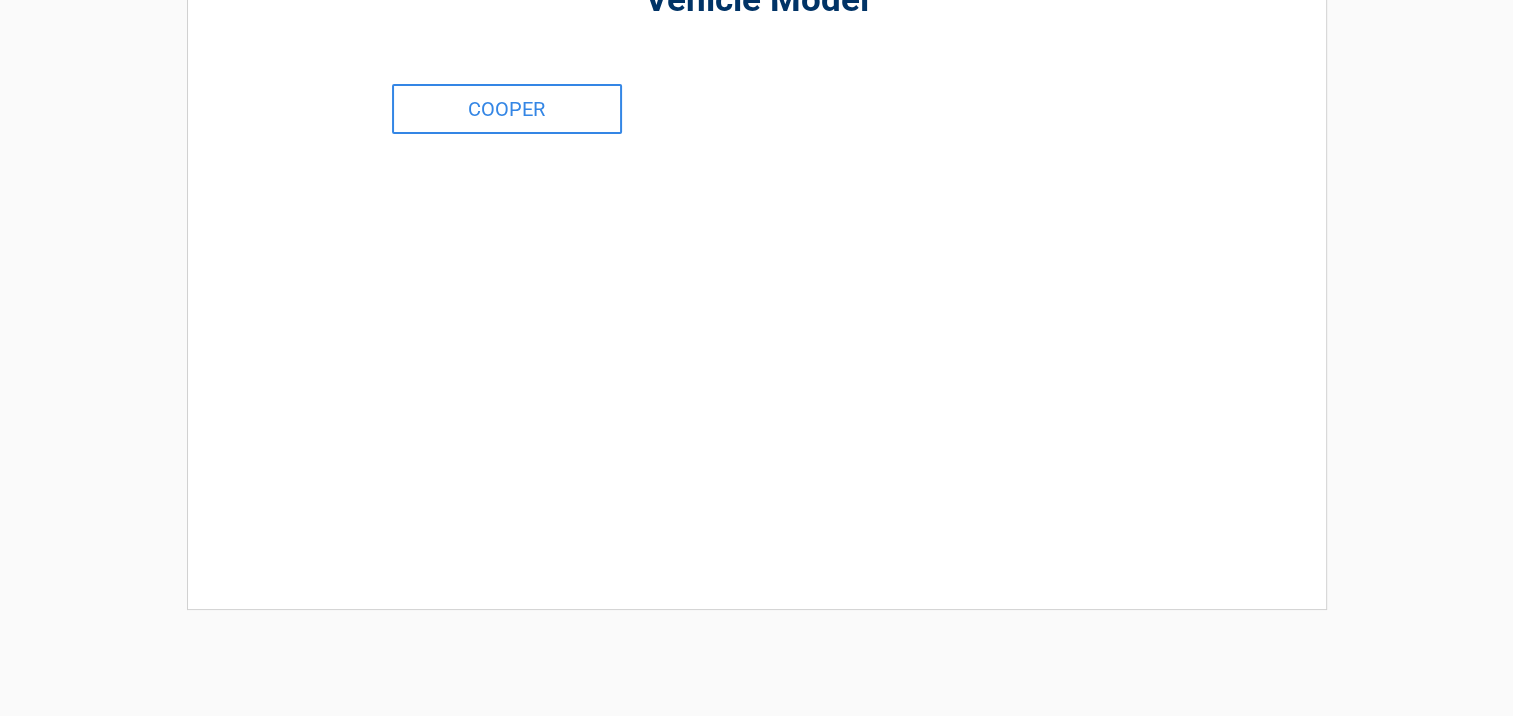scroll, scrollTop: 0, scrollLeft: 0, axis: both 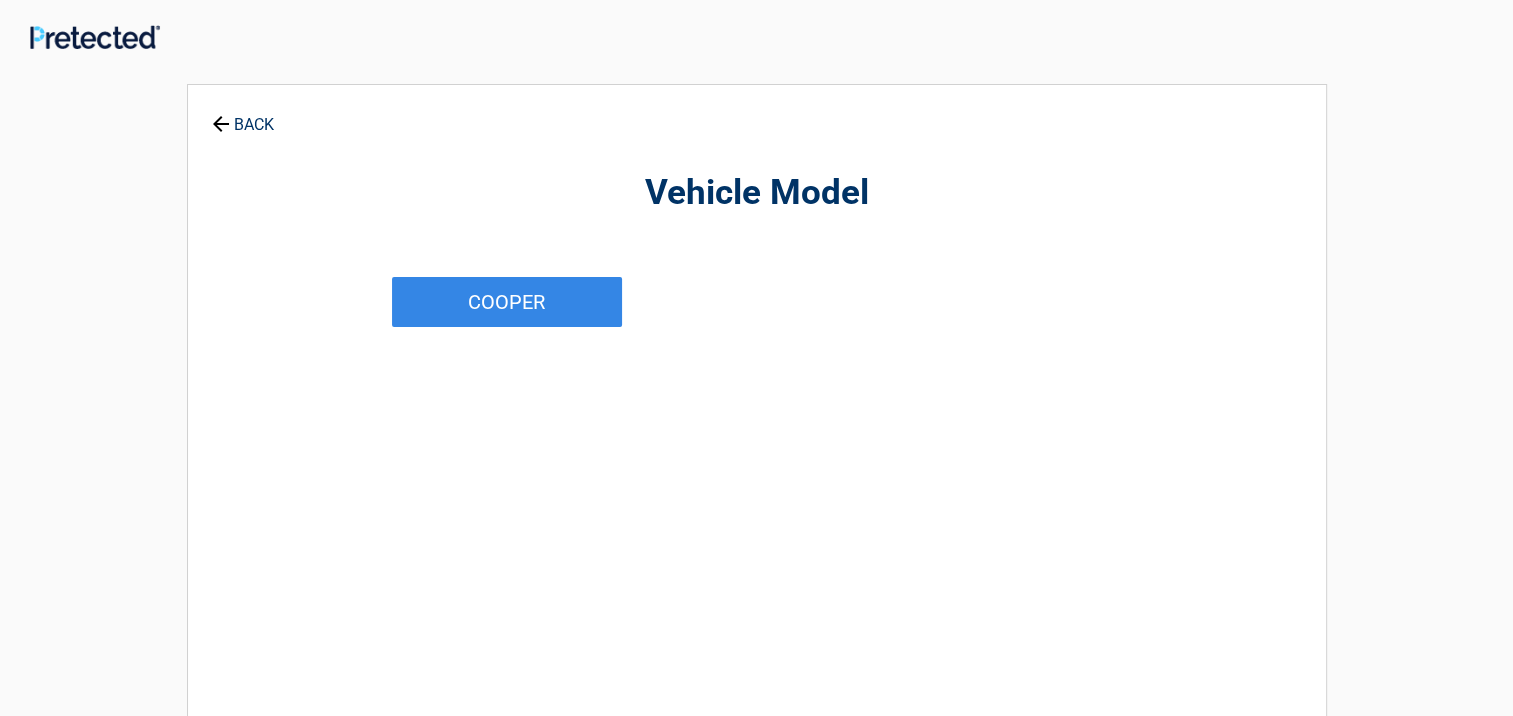 click on "COOPER" at bounding box center [507, 302] 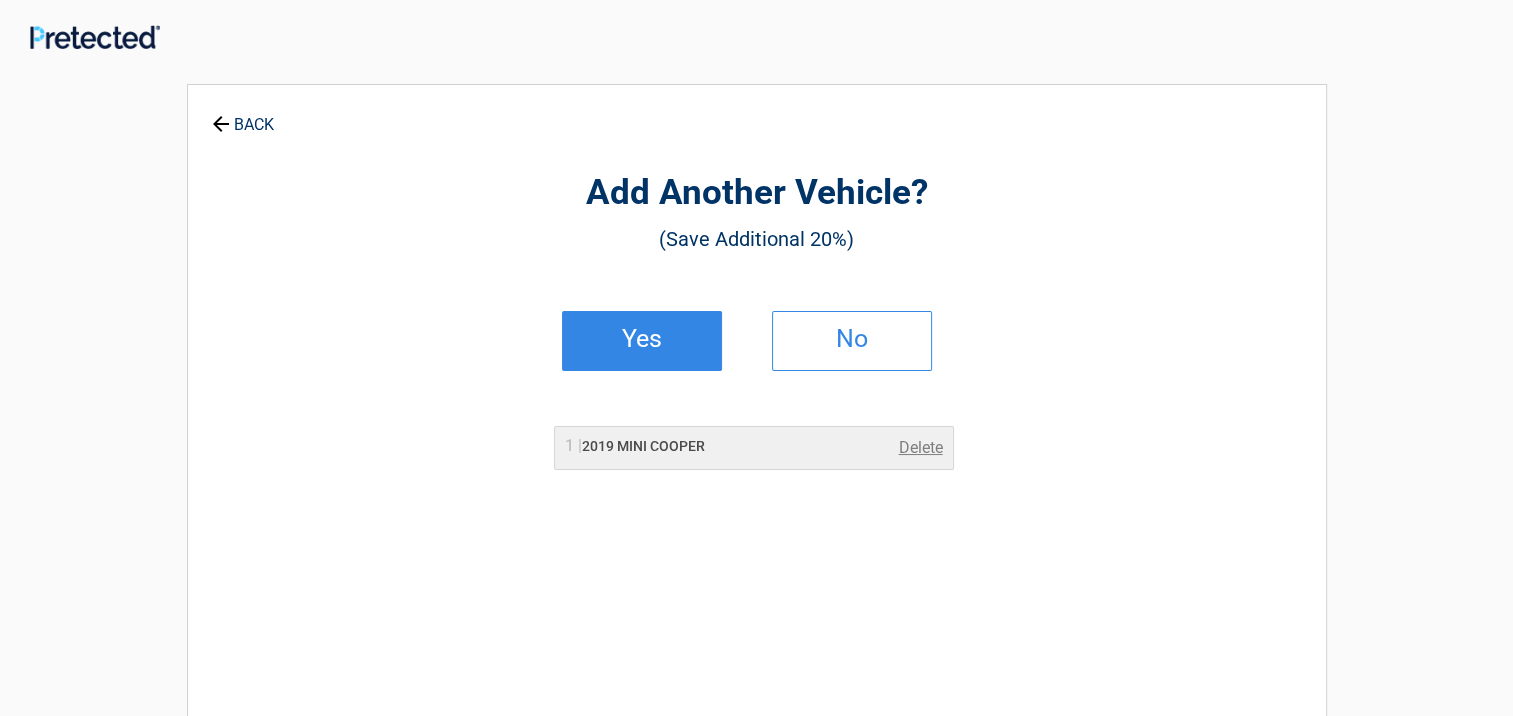 click on "Yes" at bounding box center (642, 339) 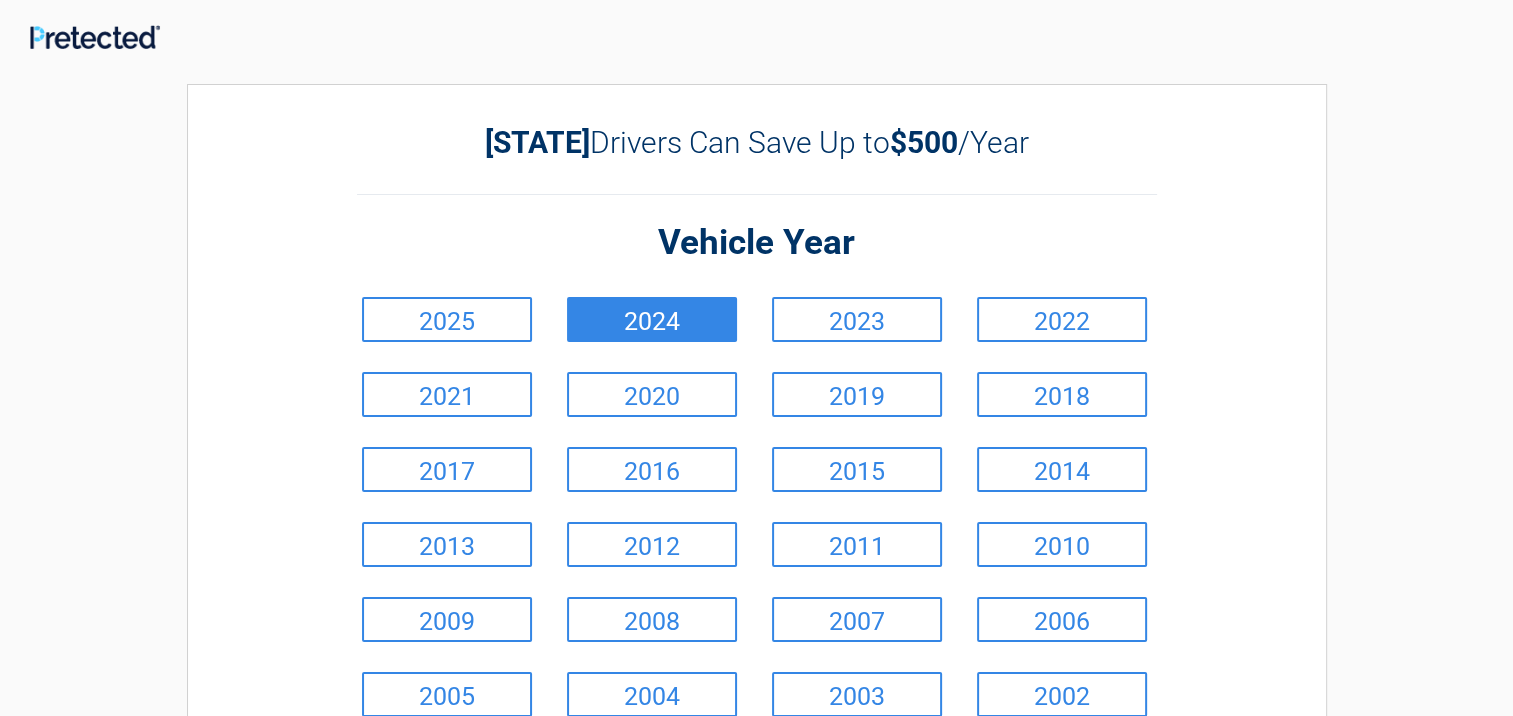 click on "2024" at bounding box center [652, 319] 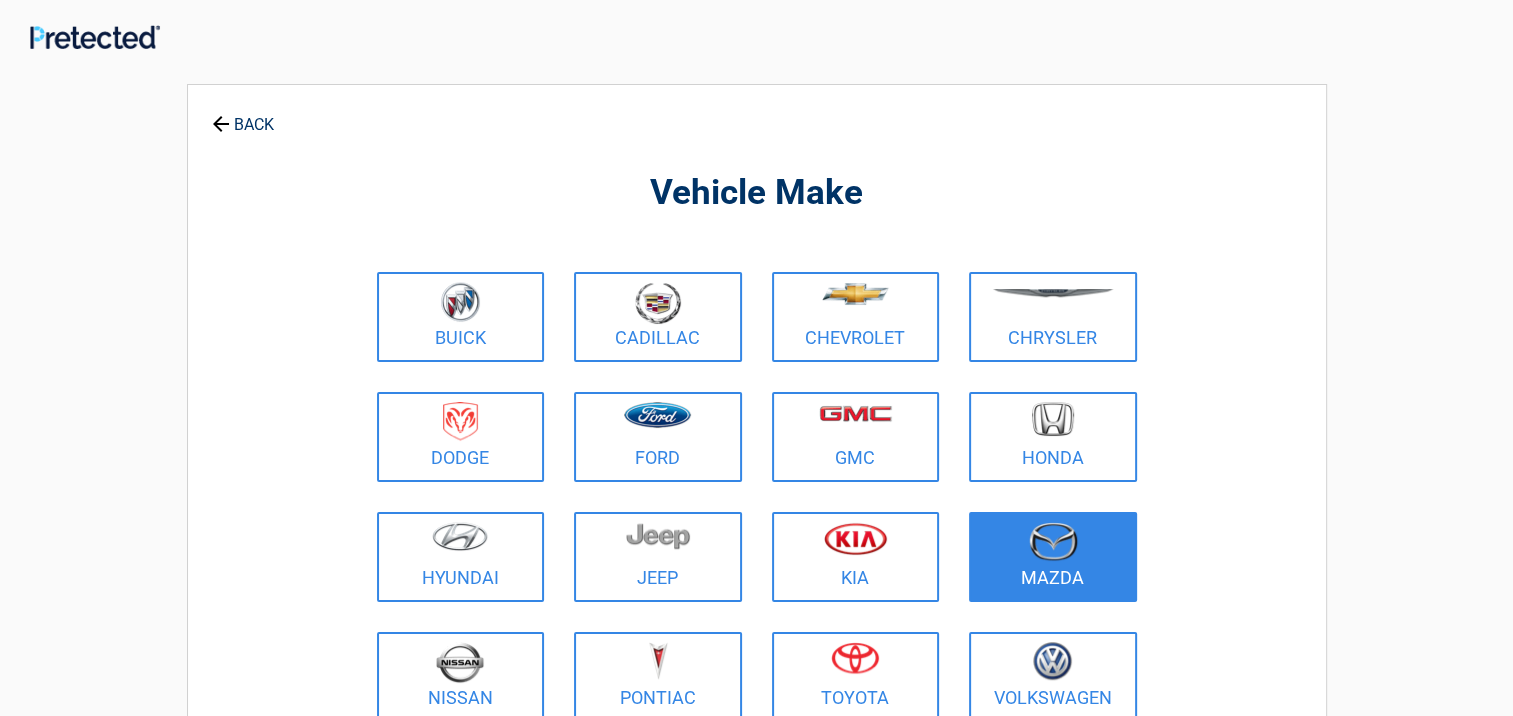 click on "Mazda" at bounding box center (1053, 557) 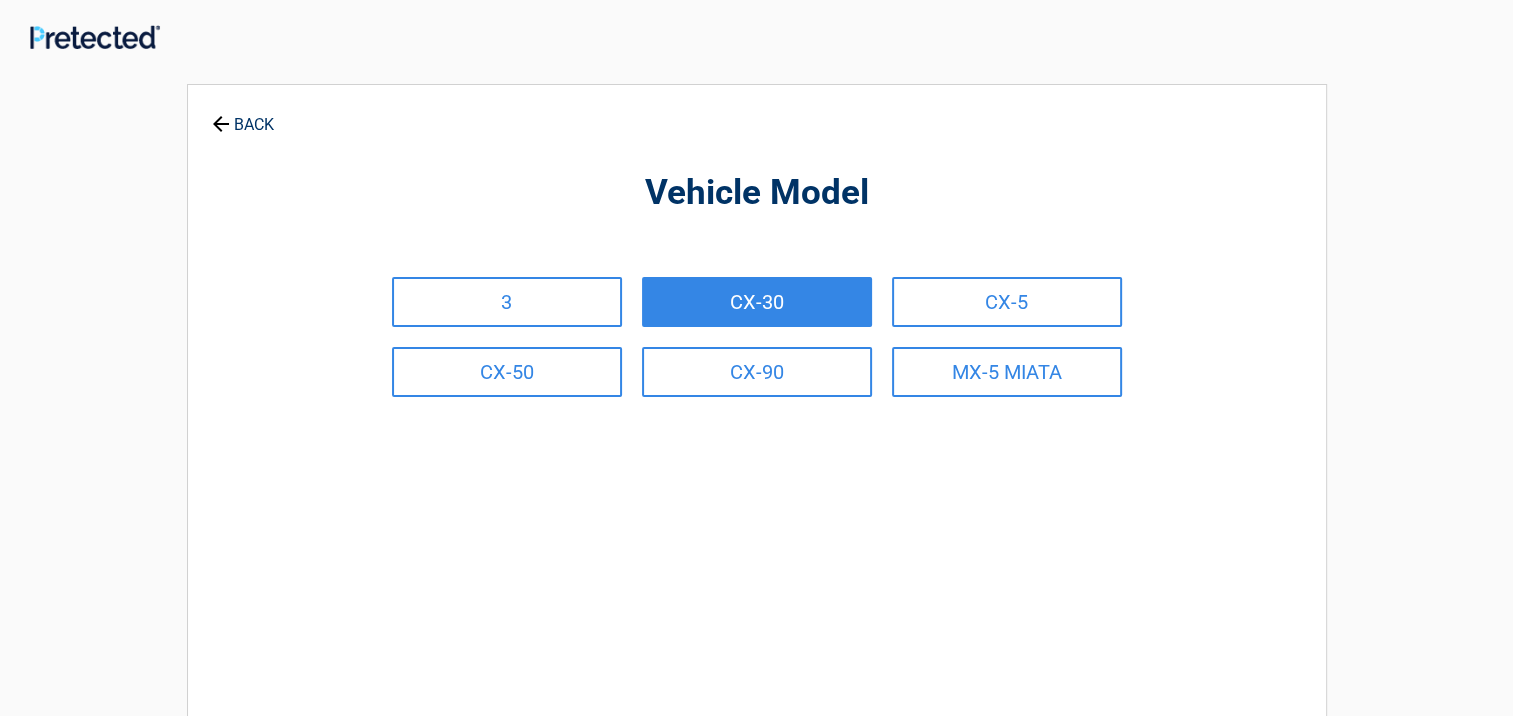 click on "CX-30" at bounding box center (757, 302) 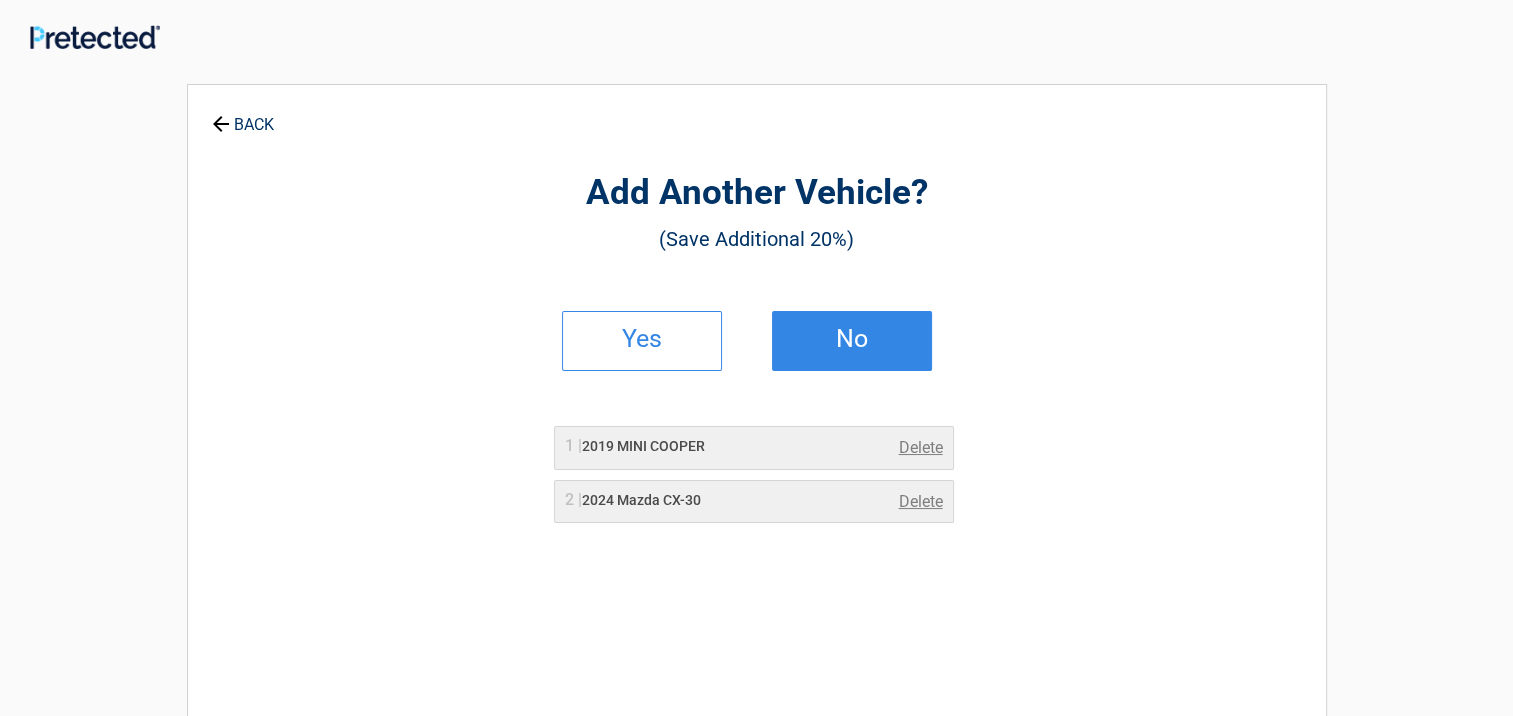 click on "No" at bounding box center (852, 341) 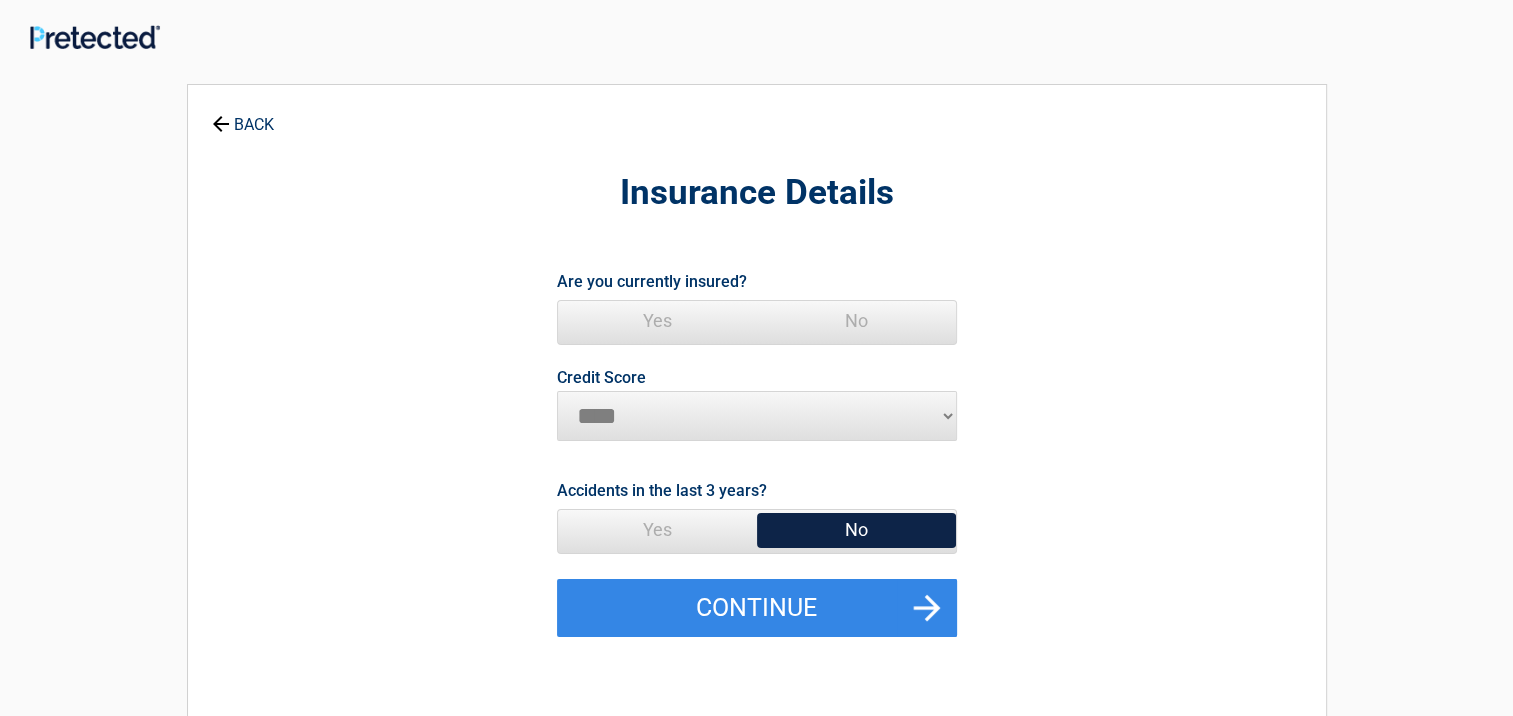 click on "Yes" at bounding box center [657, 321] 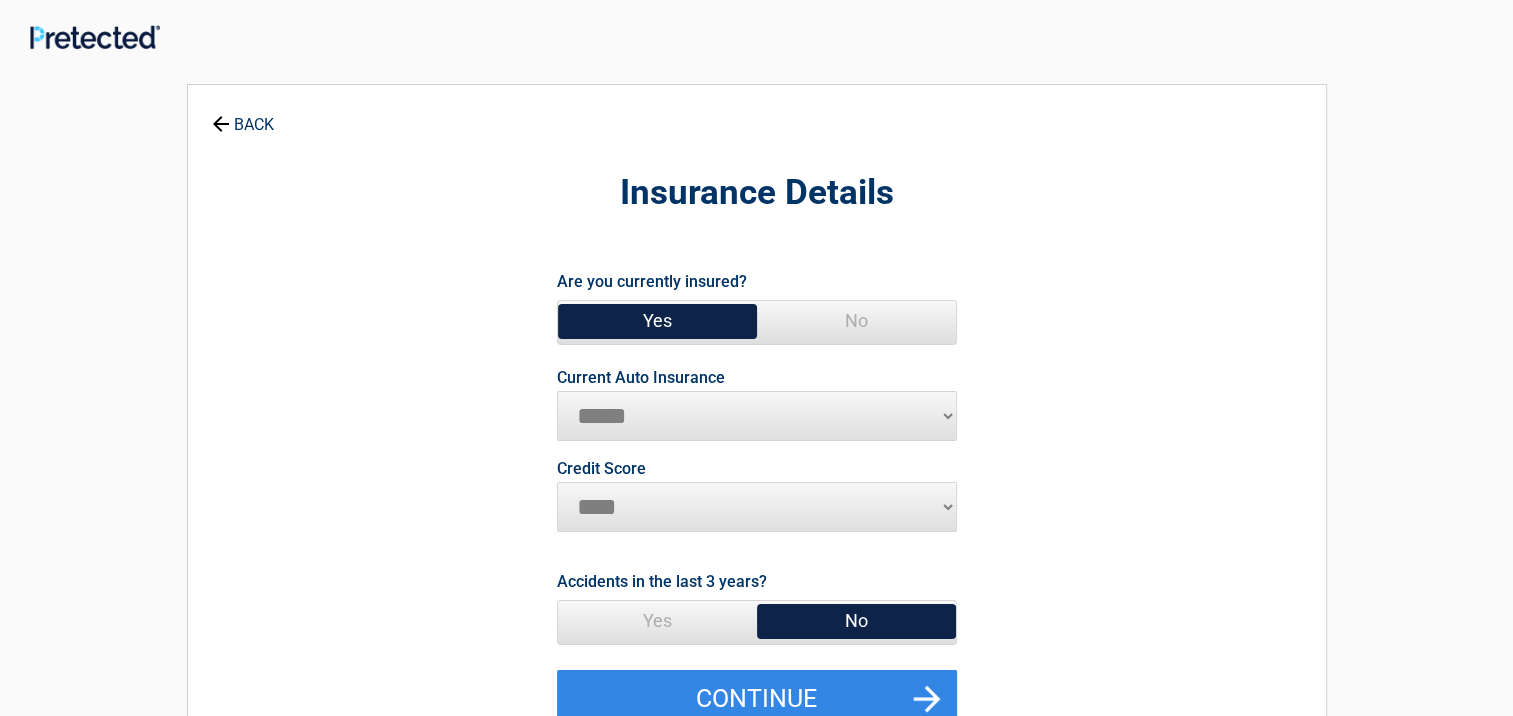 click on "**********" at bounding box center (757, 416) 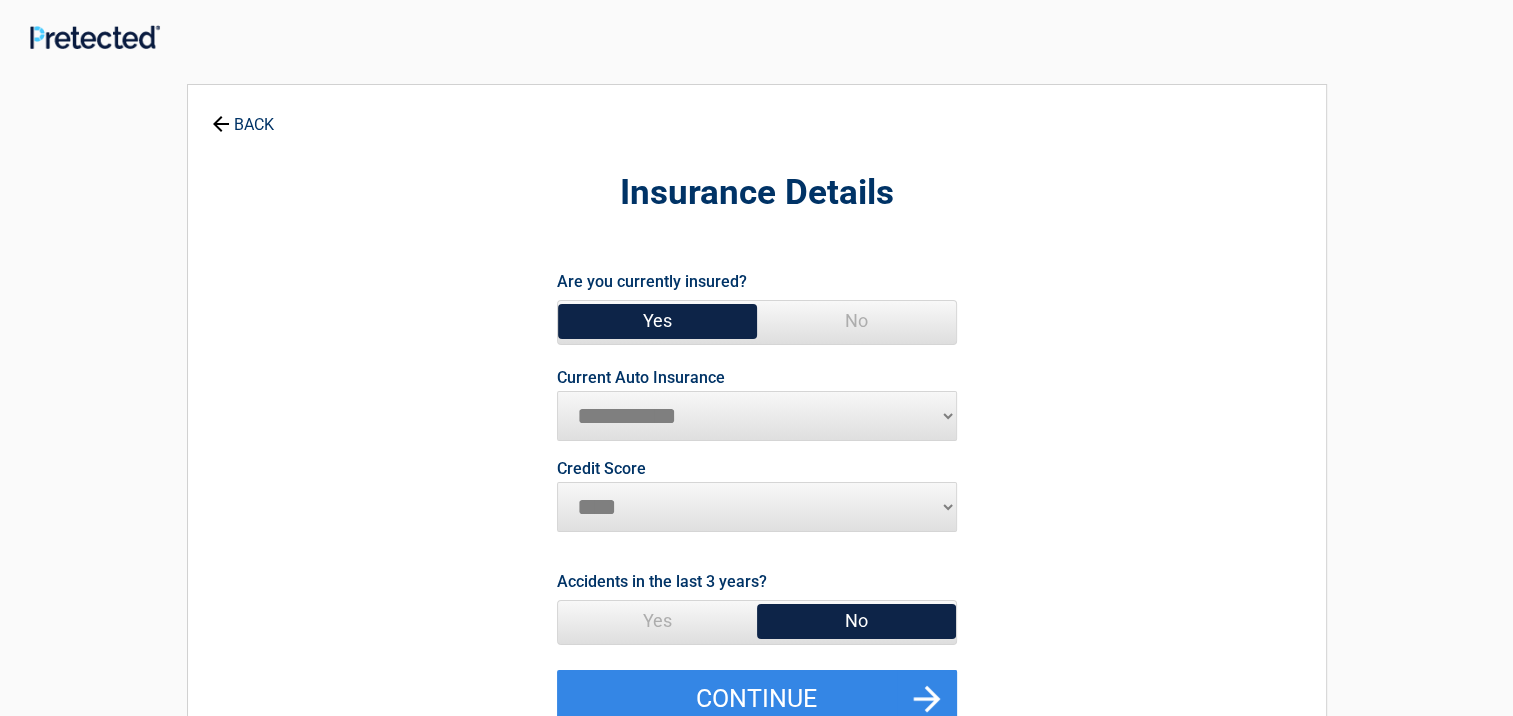 click on "**********" at bounding box center (757, 416) 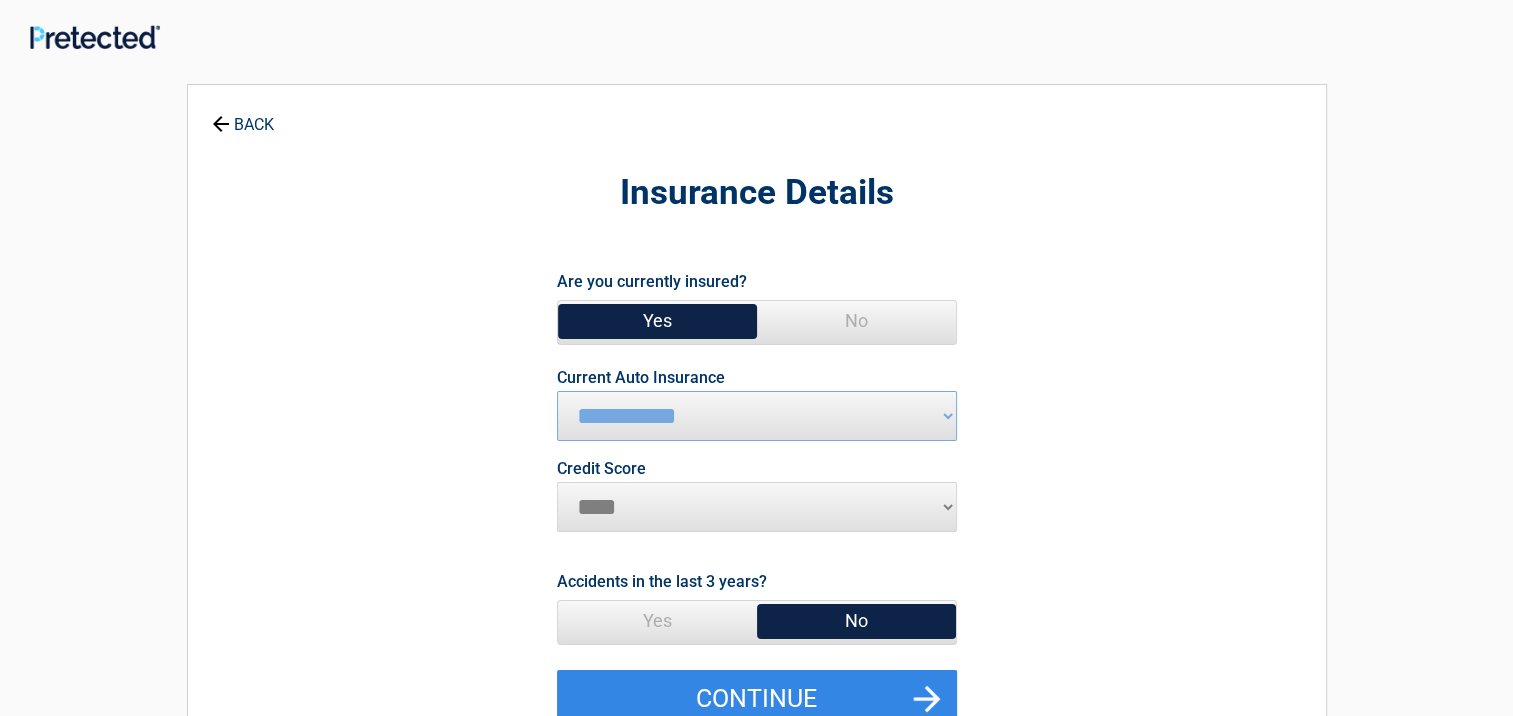 click on "*********
****
*******
****" at bounding box center [757, 507] 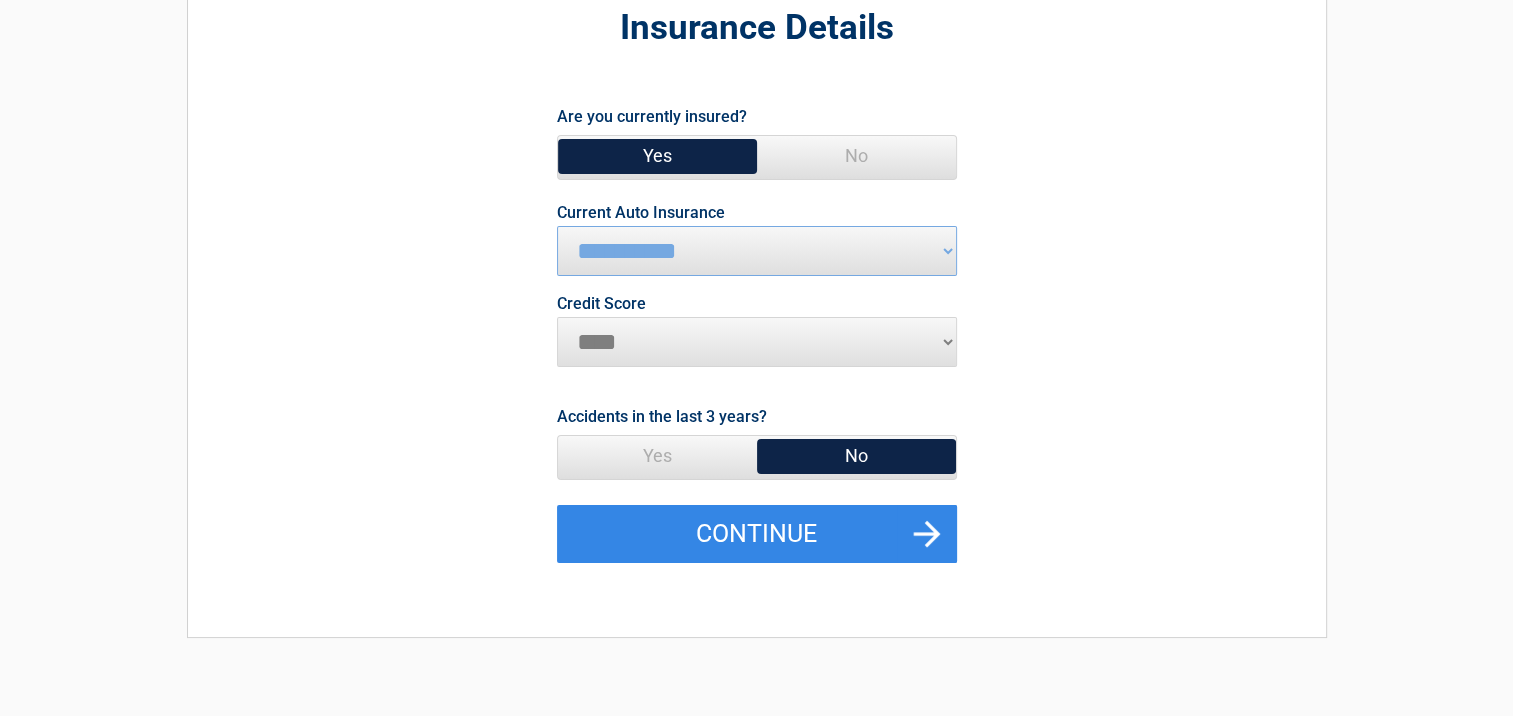 scroll, scrollTop: 200, scrollLeft: 0, axis: vertical 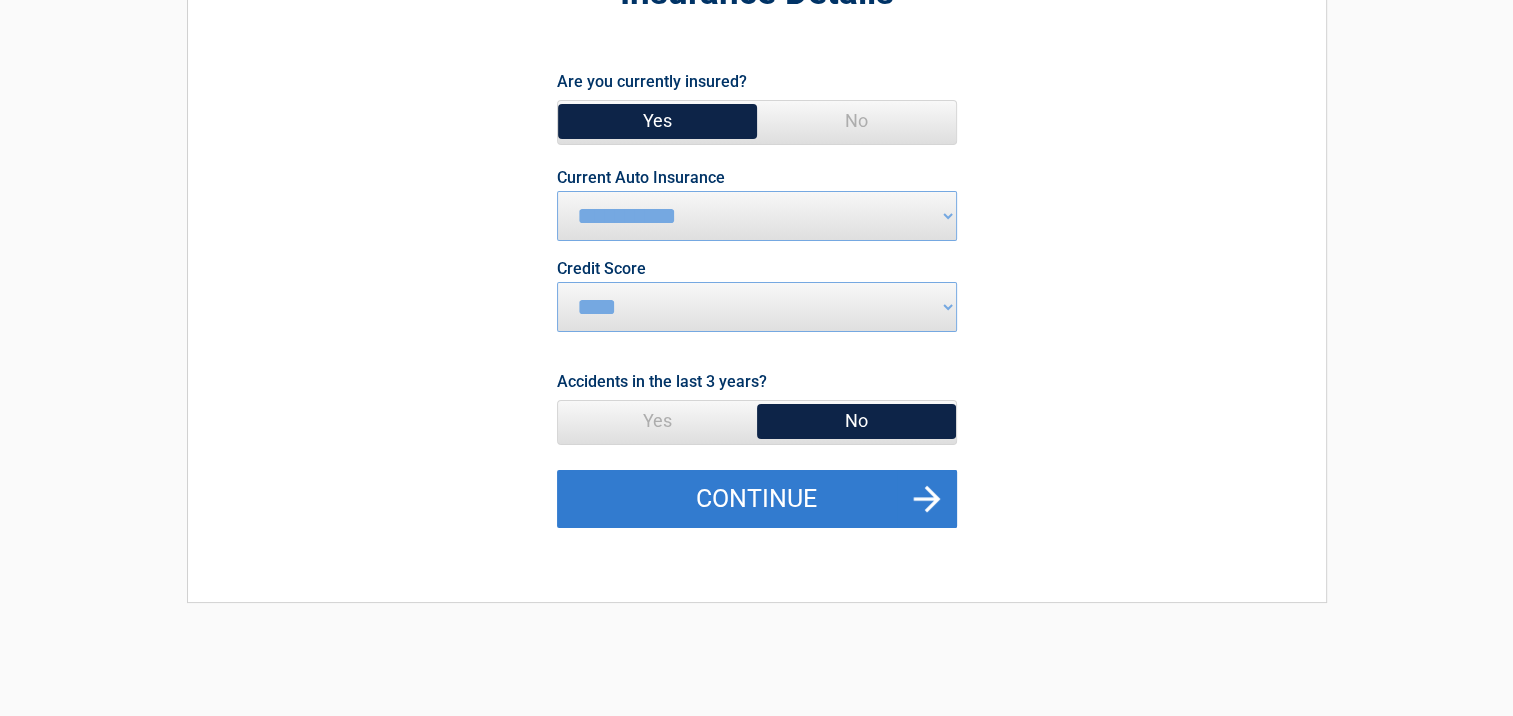 click on "Continue" at bounding box center [757, 499] 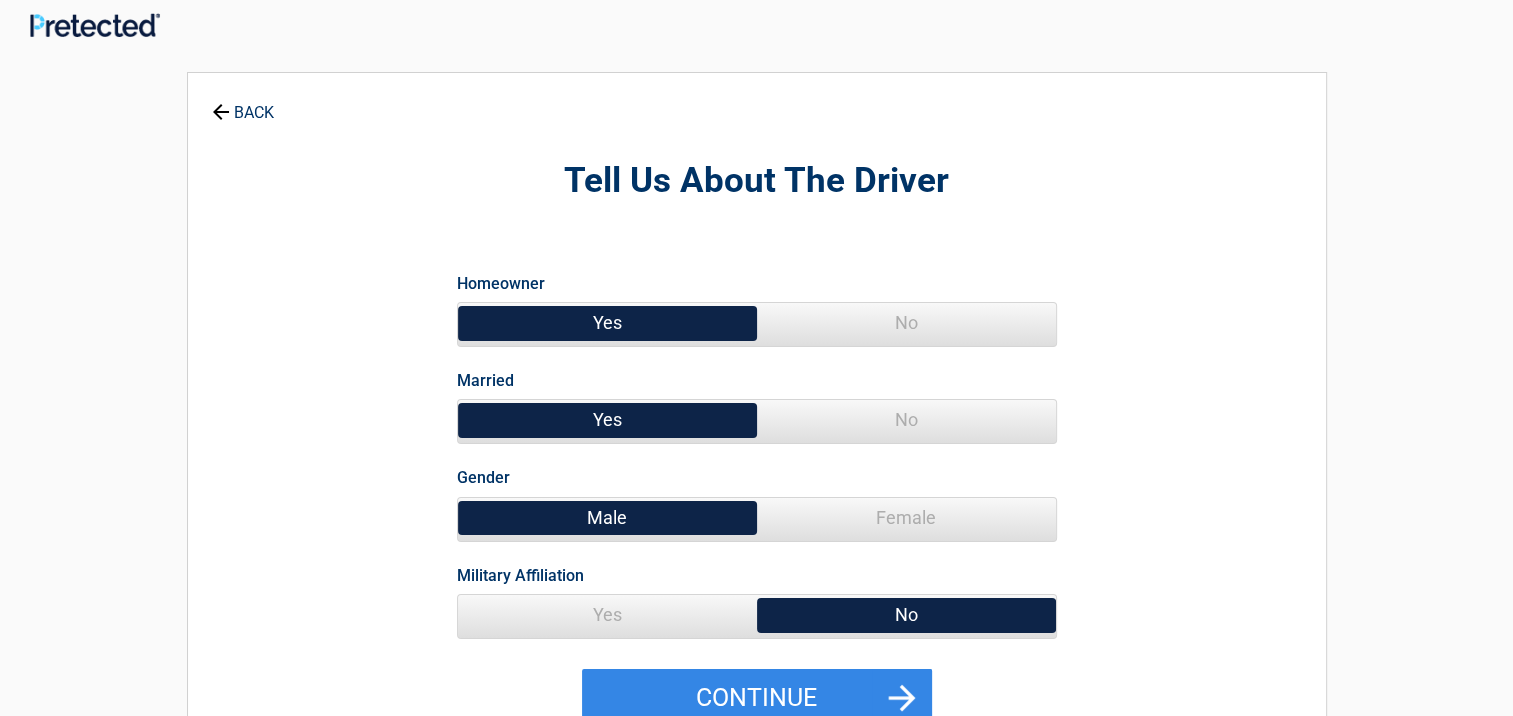 scroll, scrollTop: 0, scrollLeft: 0, axis: both 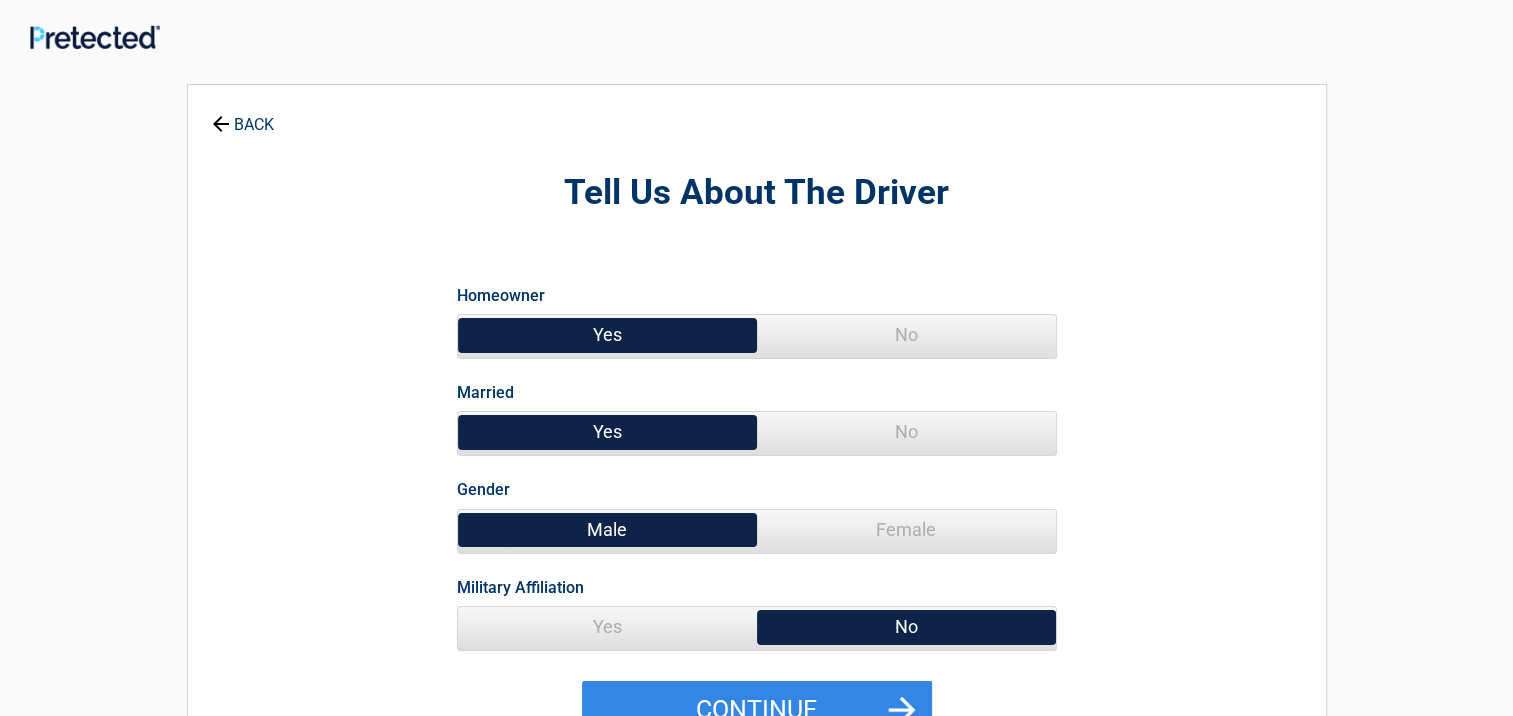 click on "Yes" at bounding box center (607, 627) 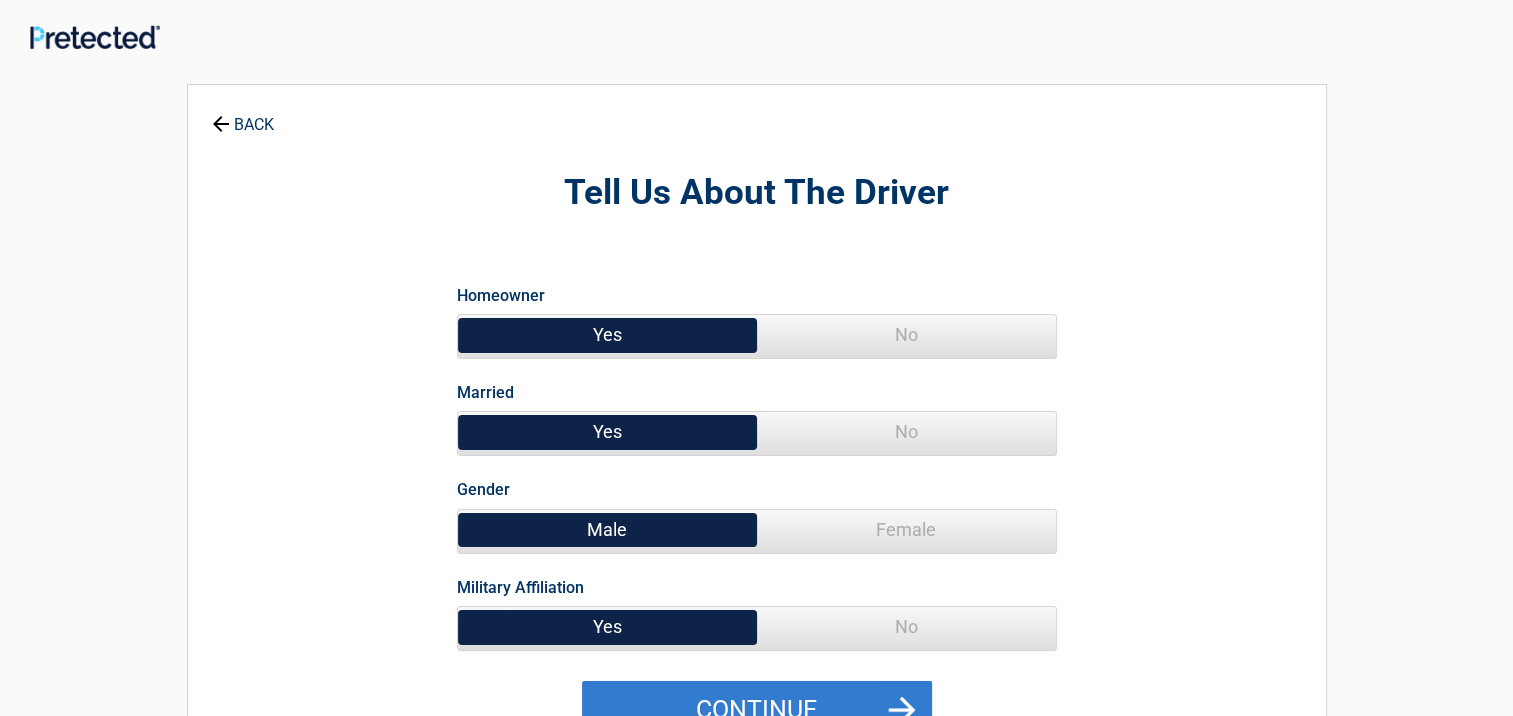 click on "Continue" at bounding box center [757, 710] 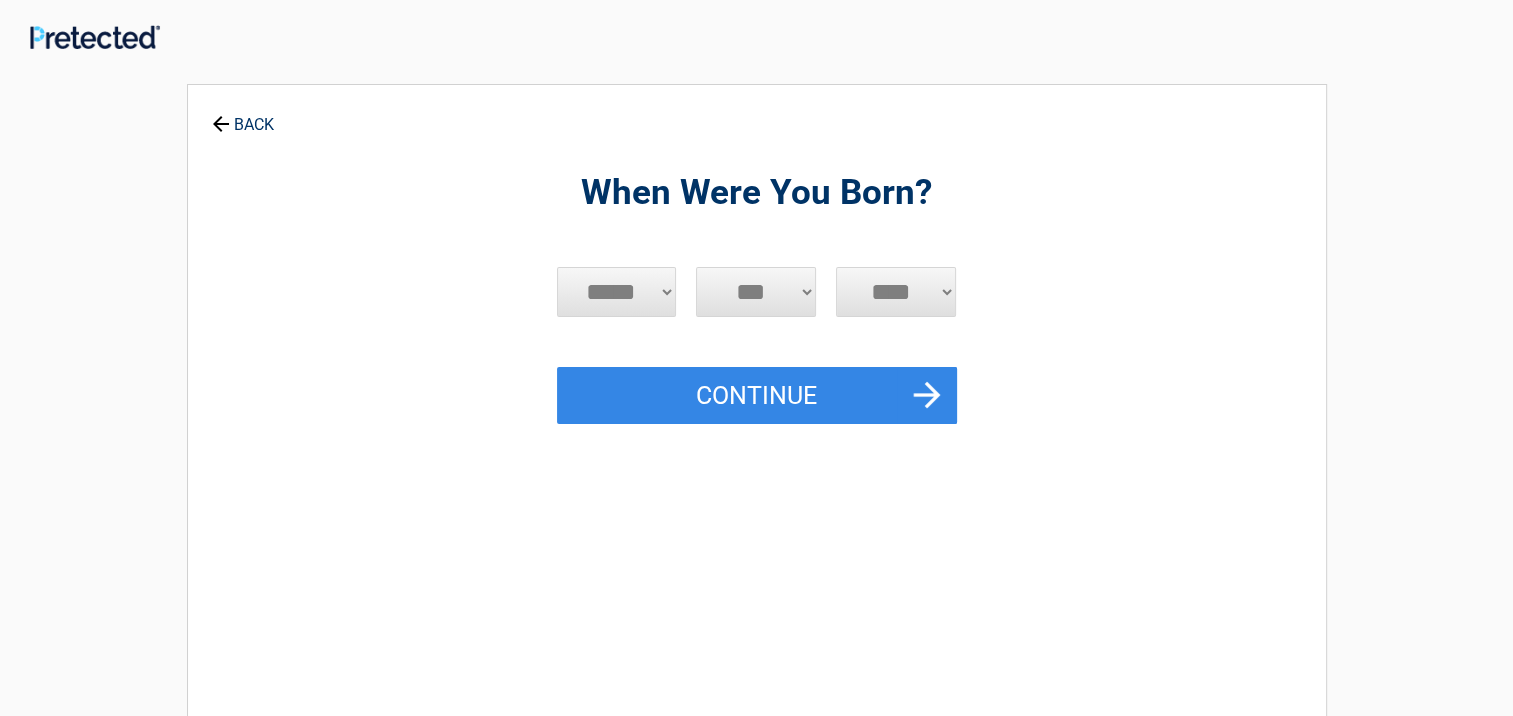click on "*****
***
***
***
***
***
***
***
***
***
***
***
***" at bounding box center [617, 292] 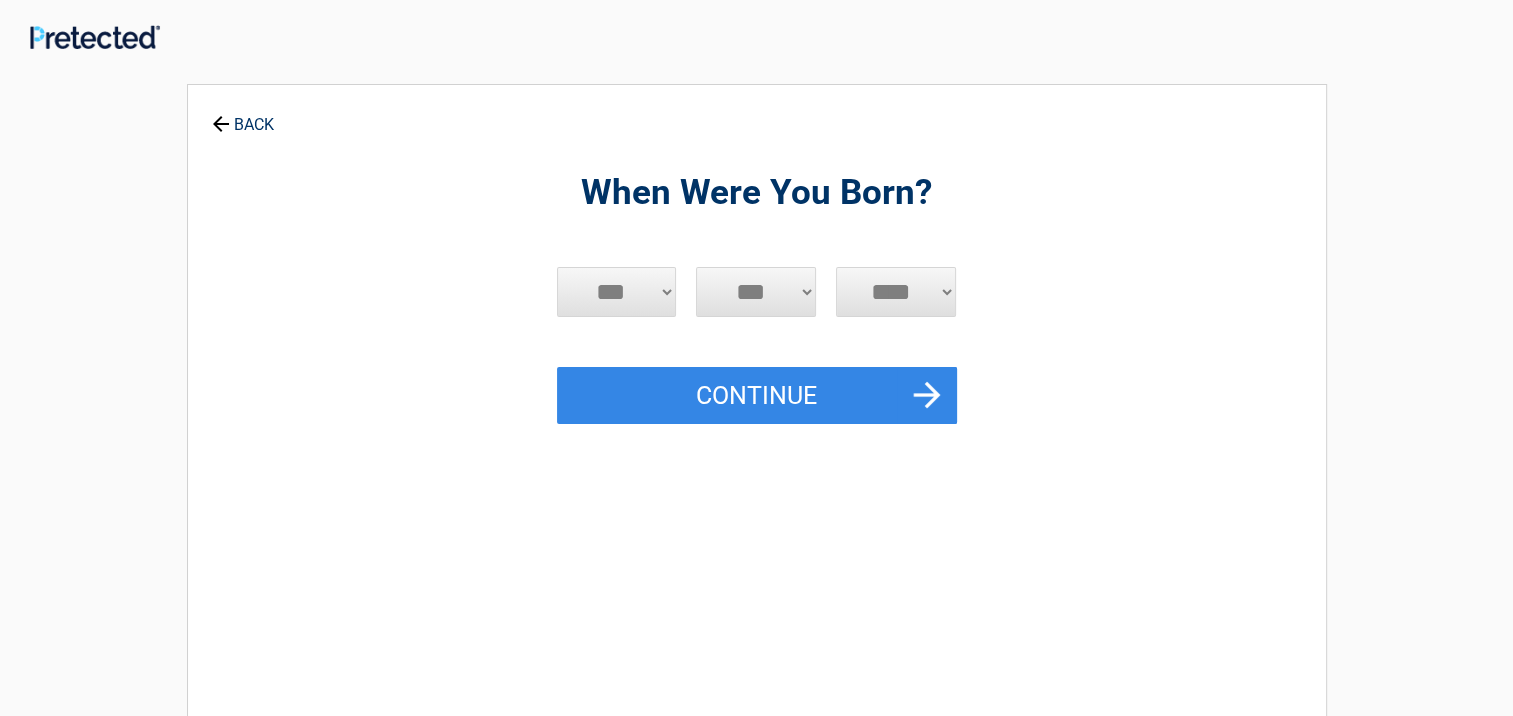 click on "*****
***
***
***
***
***
***
***
***
***
***
***
***" at bounding box center (617, 292) 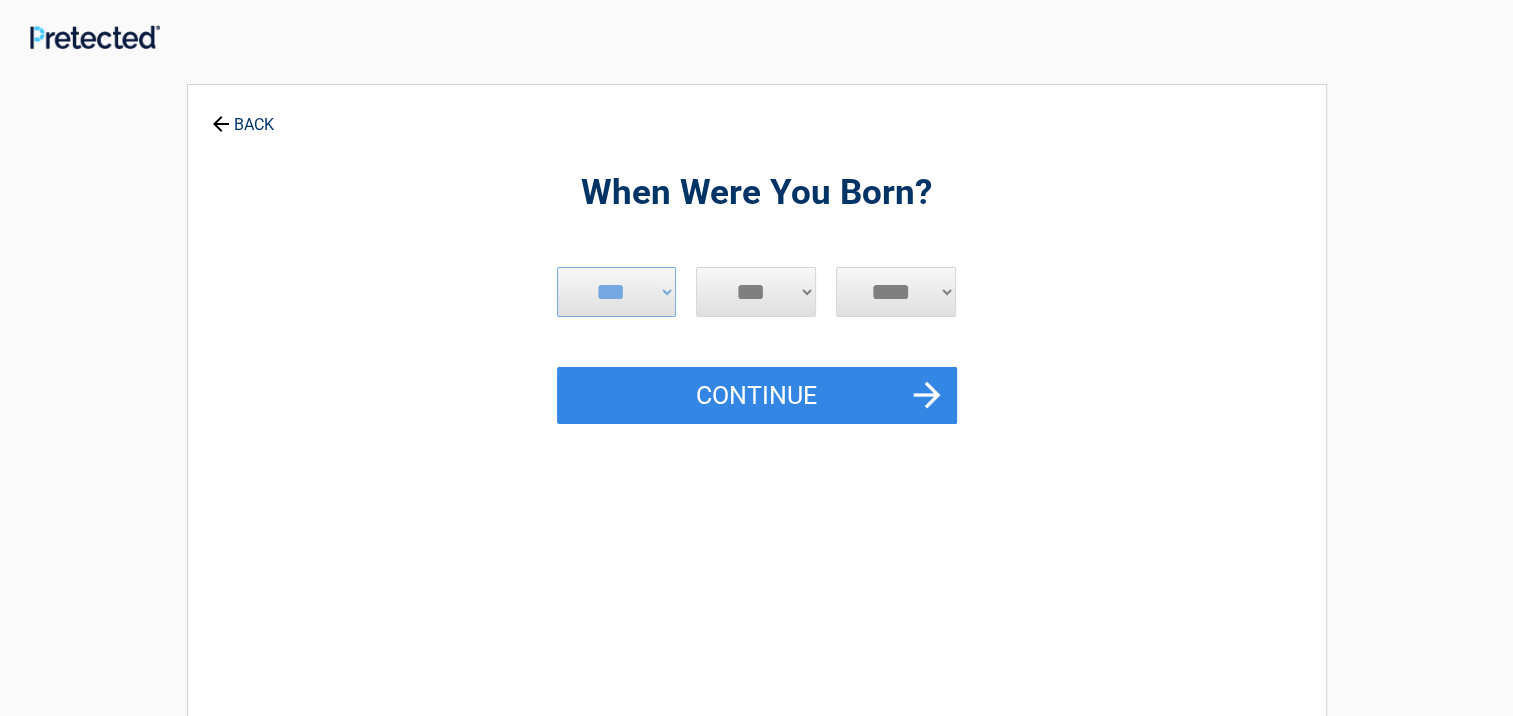 click on "*** * * * * * * * * * ** ** ** ** ** ** ** ** ** ** ** ** ** ** ** ** ** ** ** ** ** **" at bounding box center [756, 292] 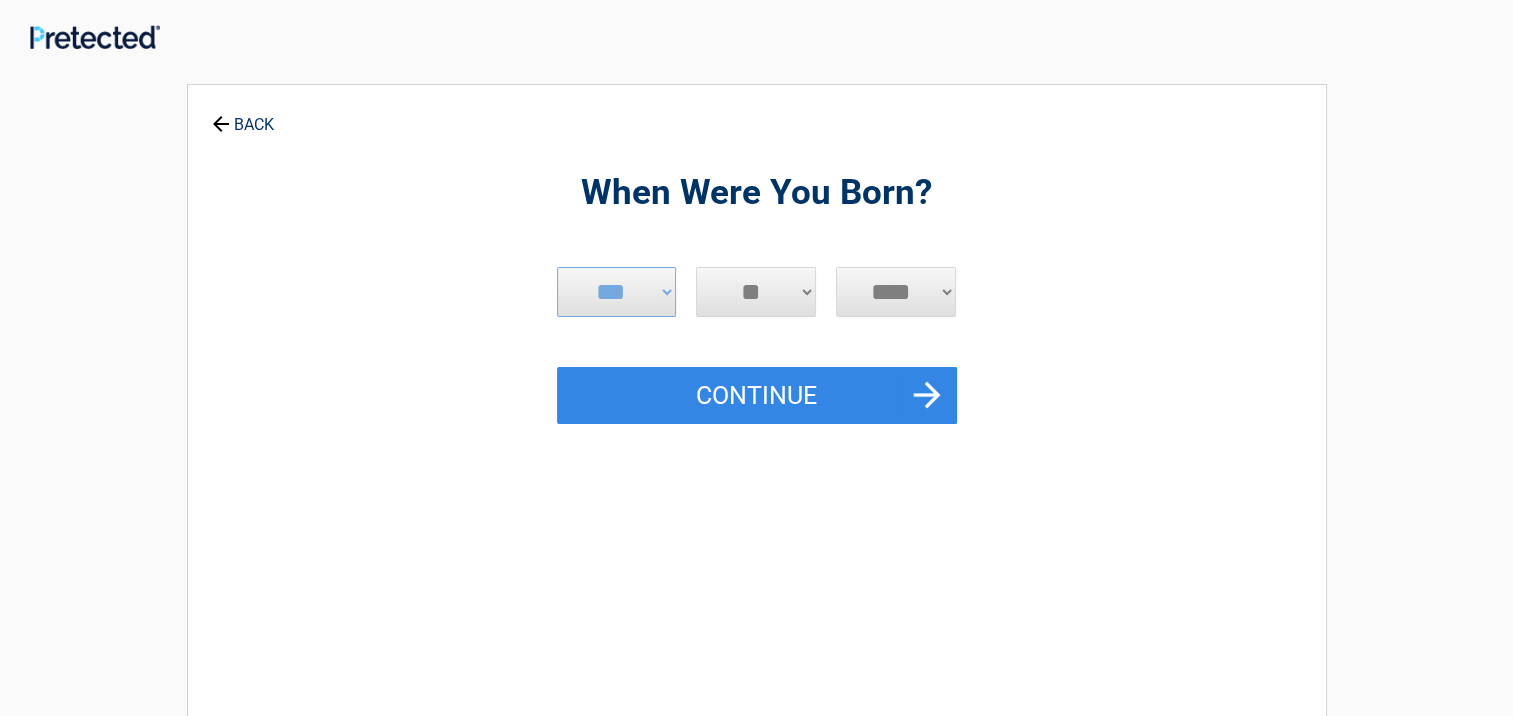 click on "*** * * * * * * * * * ** ** ** ** ** ** ** ** ** ** ** ** ** ** ** ** ** ** ** ** ** **" at bounding box center (756, 292) 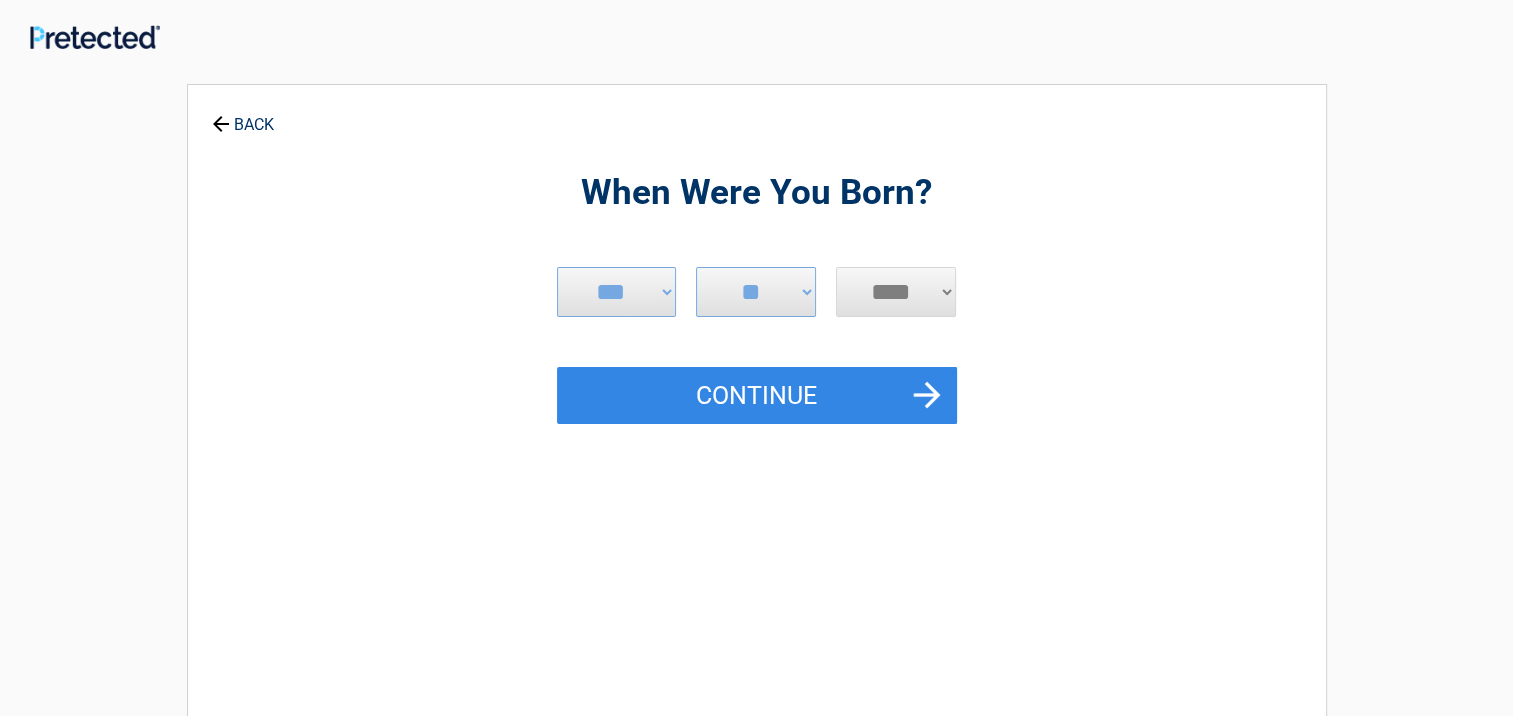 click on "****
****
****
****
****
****
****
****
****
****
****
****
****
****
****
****
****
****
****
****
****
****
****
****
****
****
****
****
****
****
****
****
****
****
****
****
****
****
****
****
****
****
****
****
****
****
****
****
****
****
****
****
****
****
****
****
****
****
****
****
****
****
****
****" at bounding box center (896, 292) 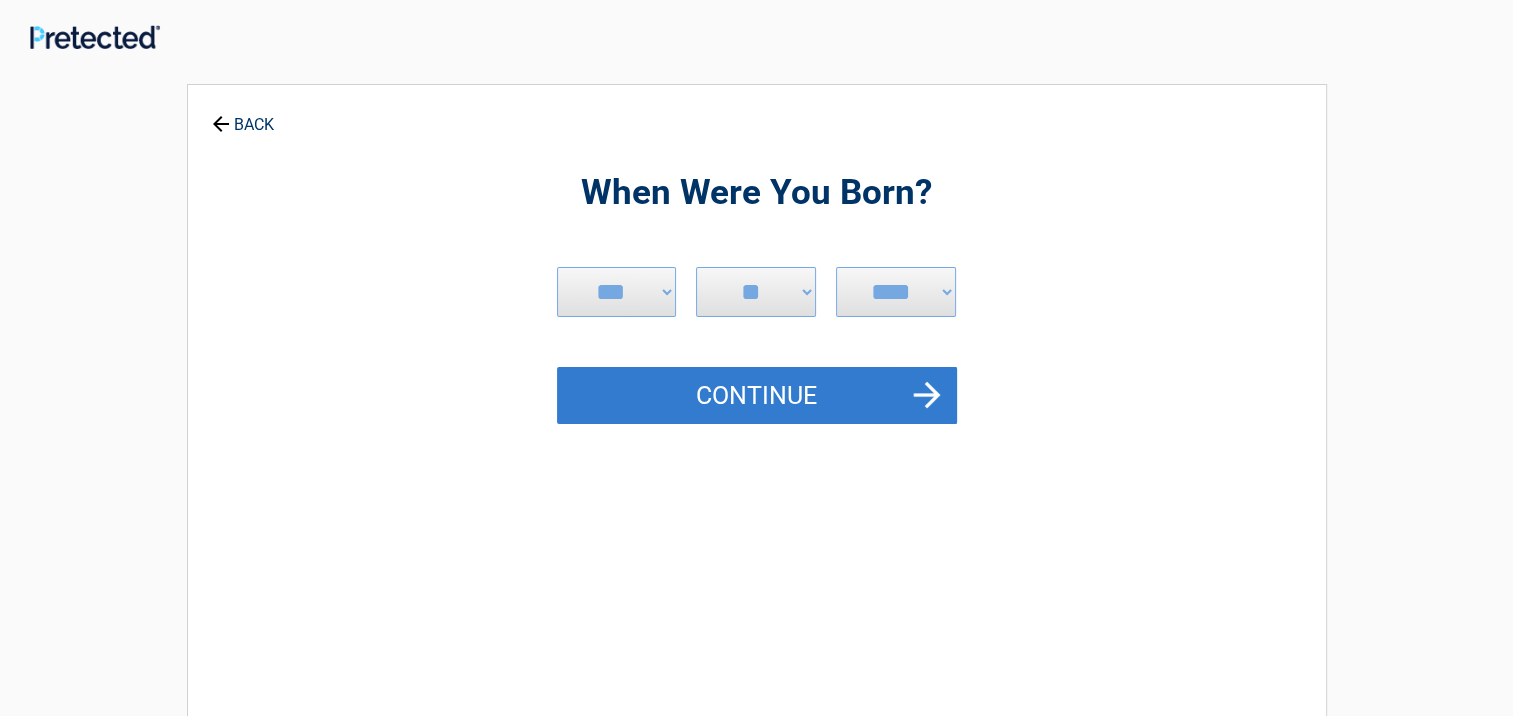click on "Continue" at bounding box center (757, 396) 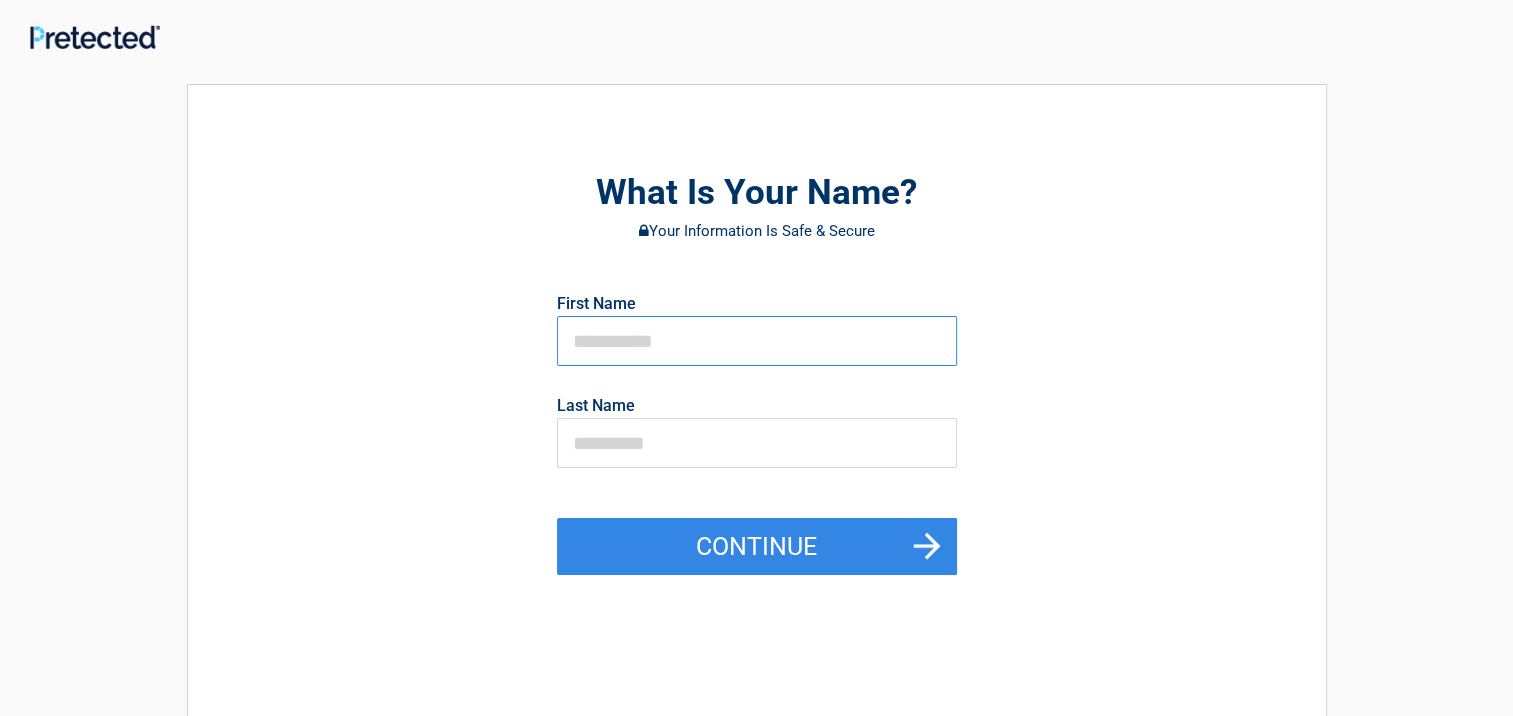 click at bounding box center [757, 341] 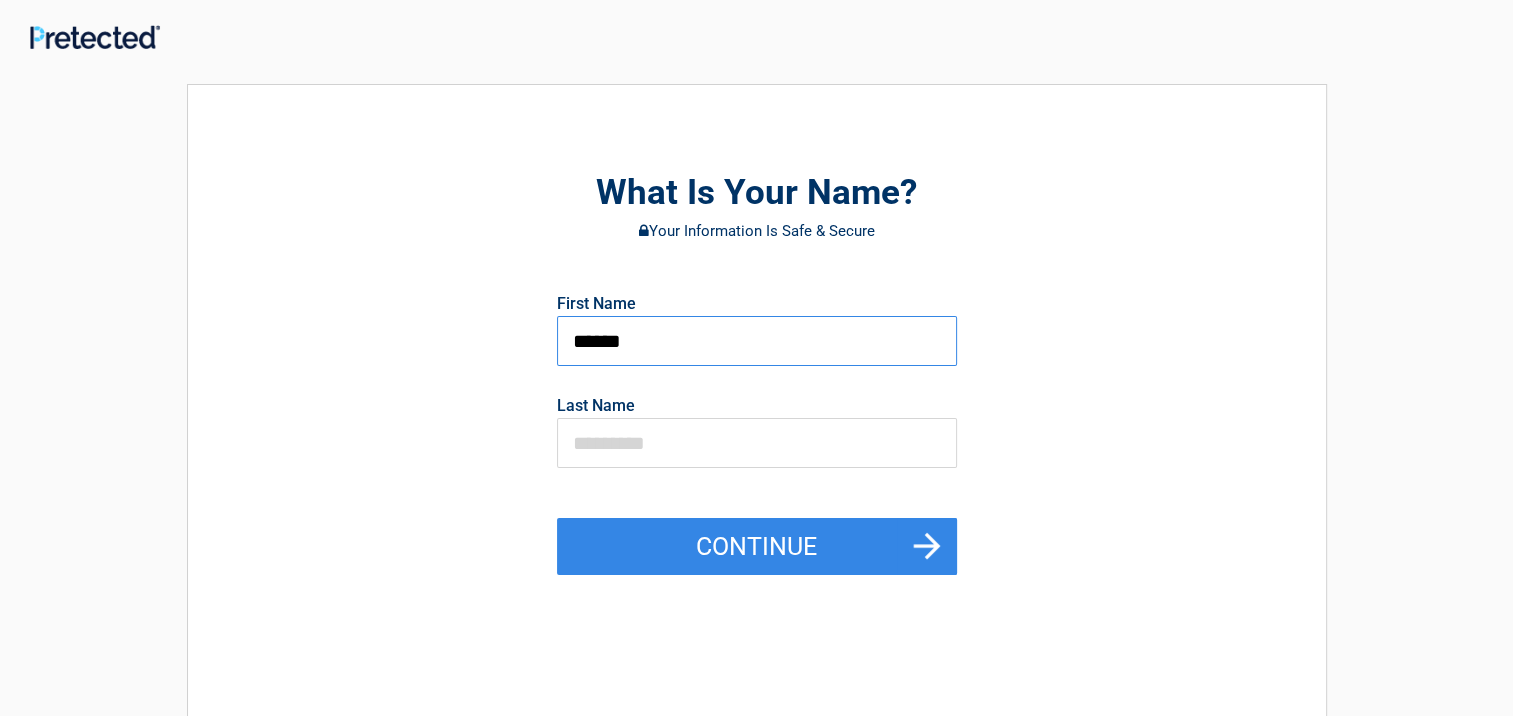 type on "******" 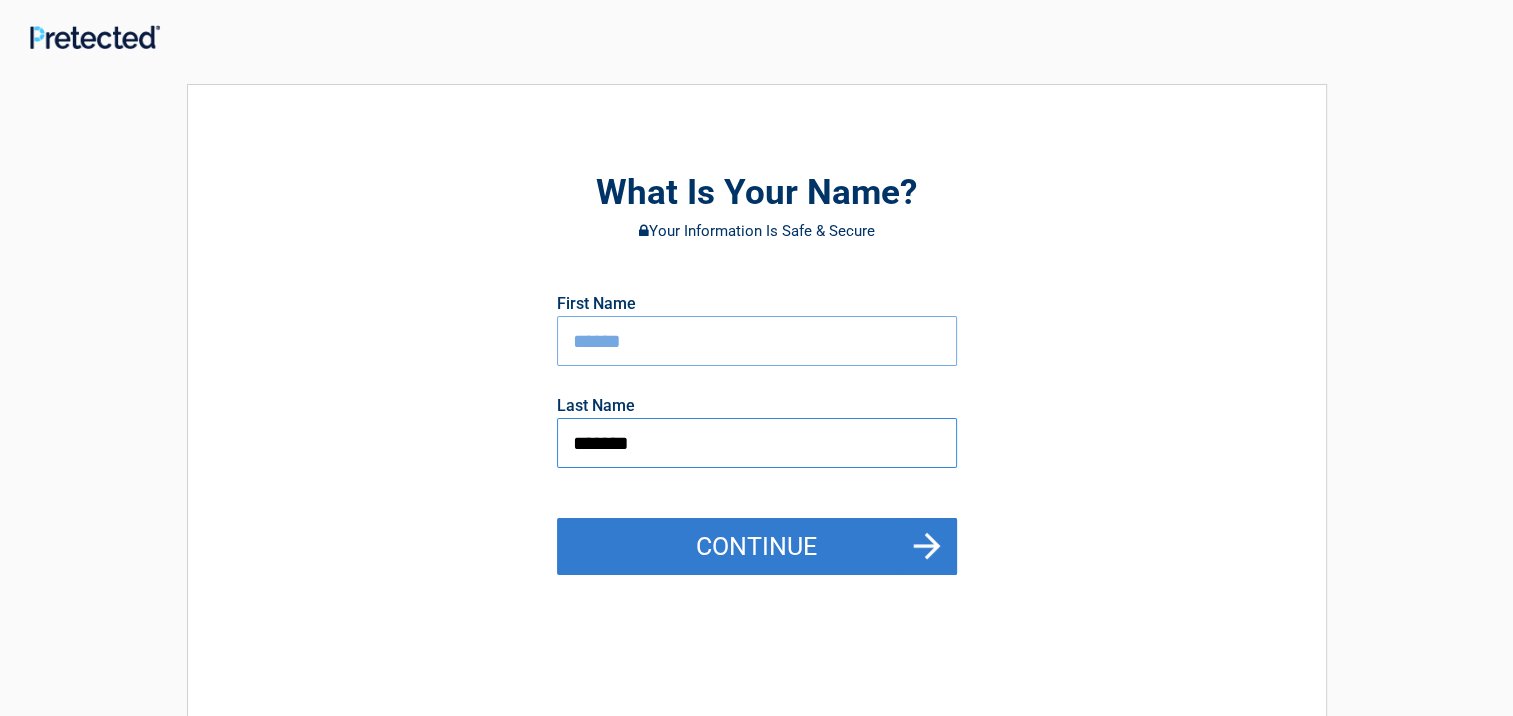 type on "*******" 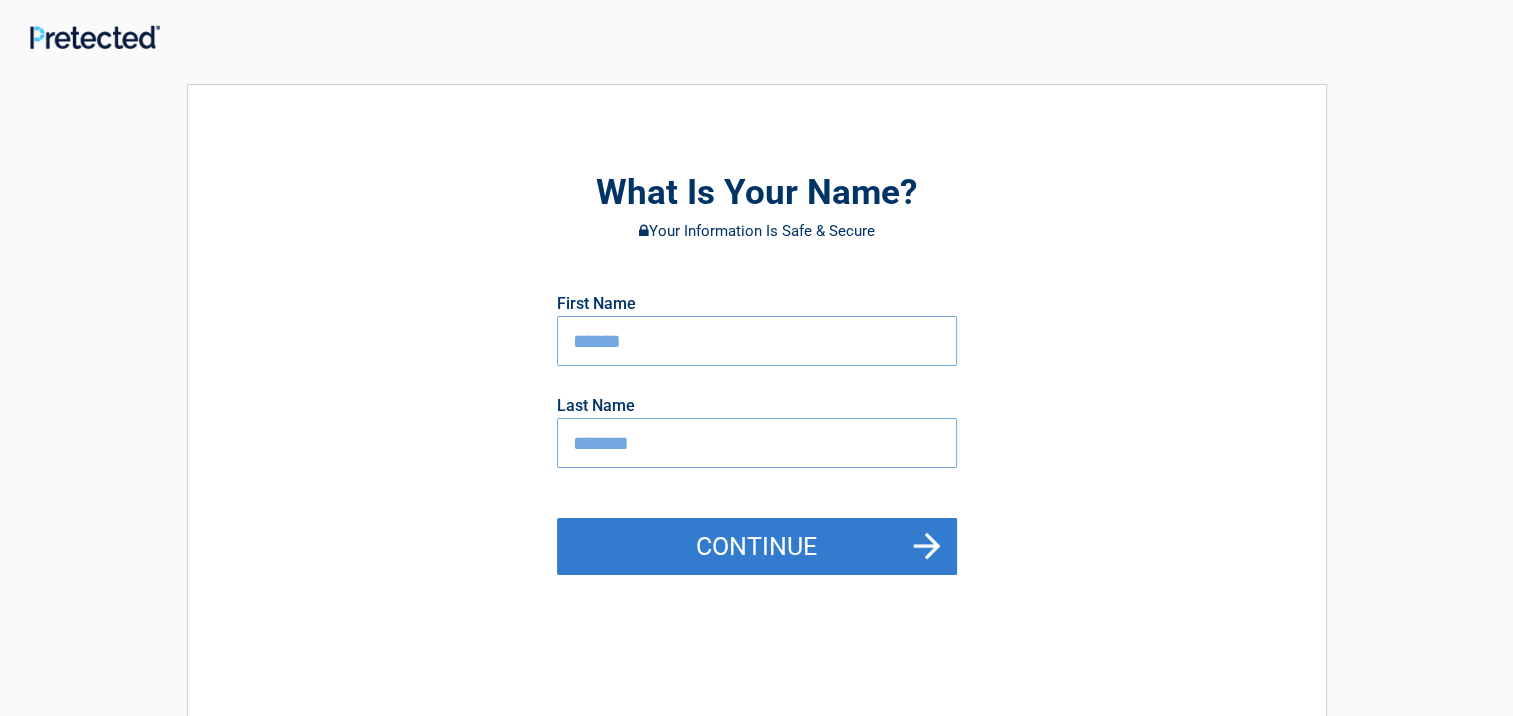 click on "Continue" at bounding box center (757, 547) 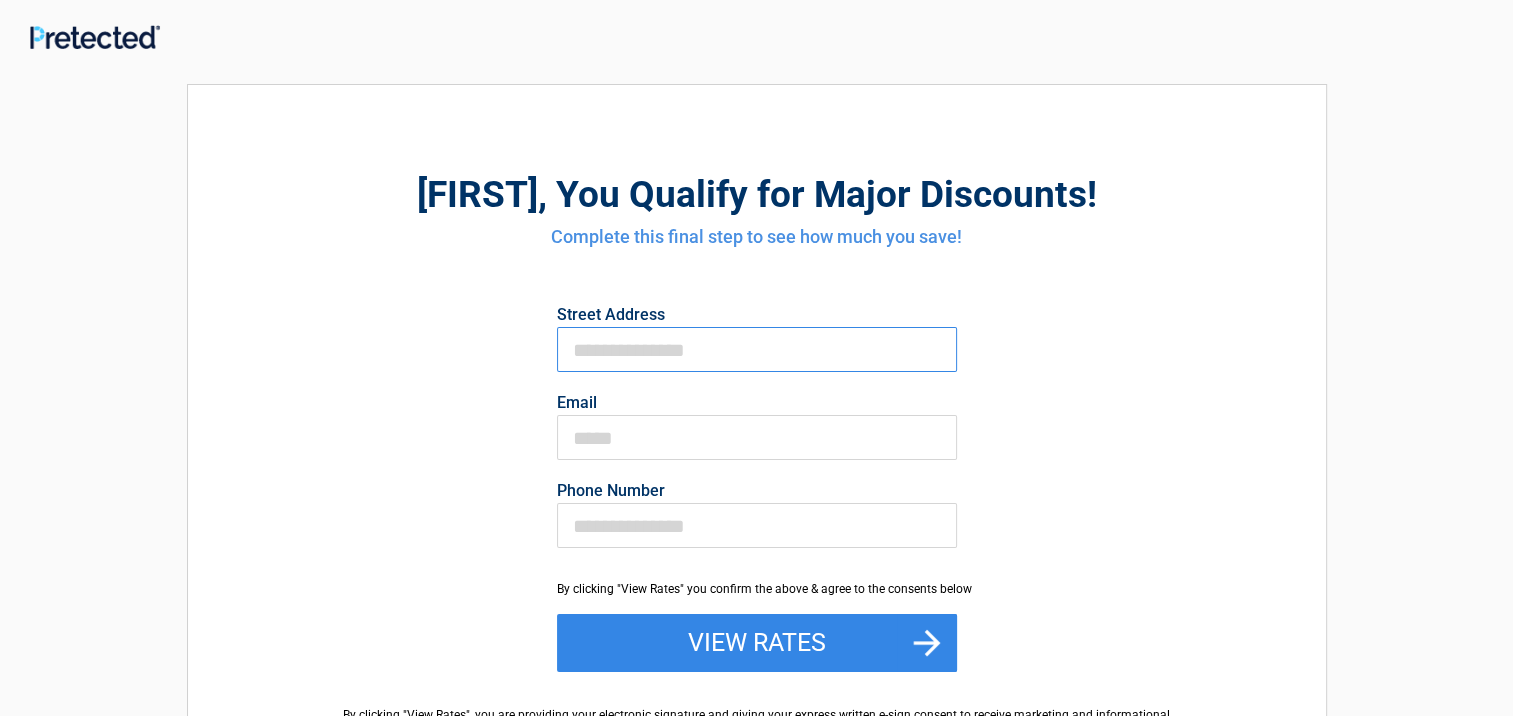 click on "First Name" at bounding box center [757, 349] 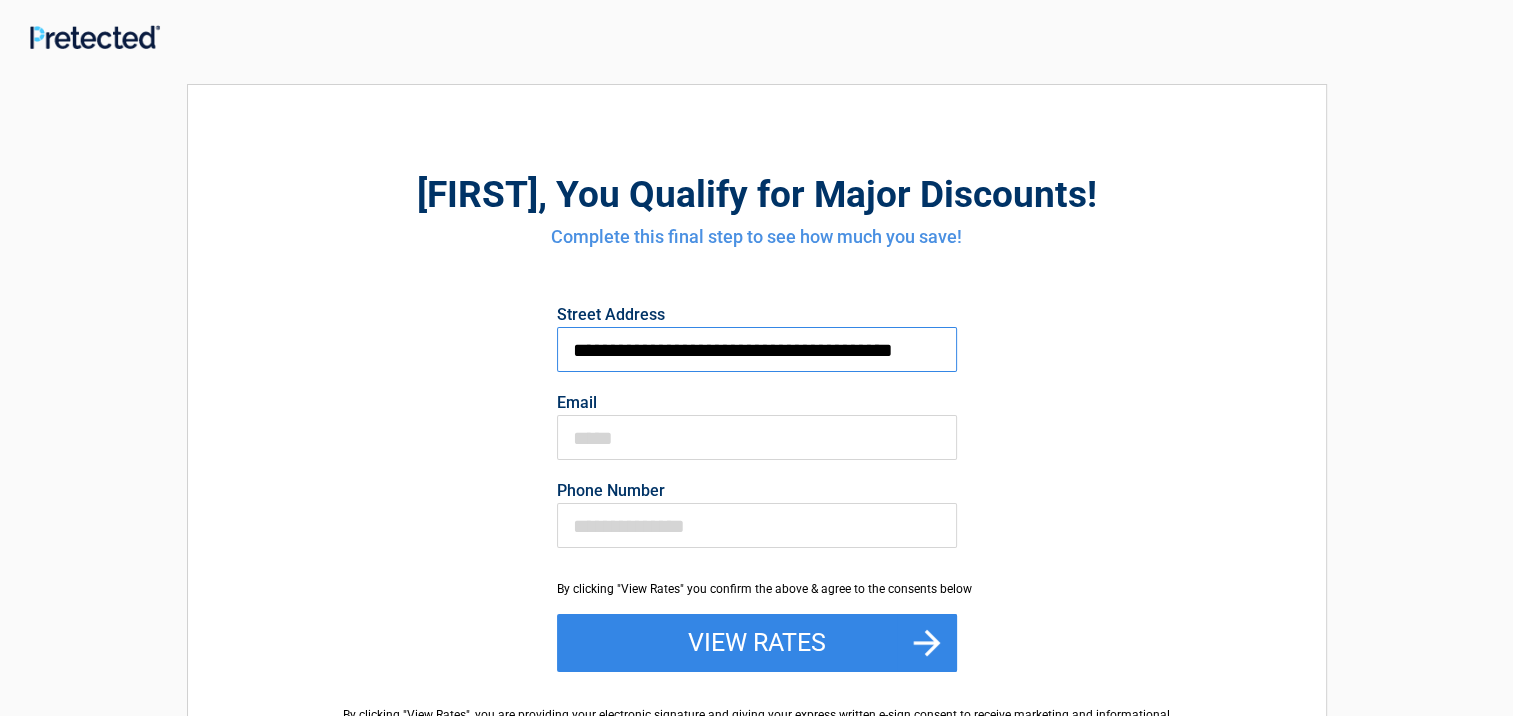 scroll, scrollTop: 0, scrollLeft: 4, axis: horizontal 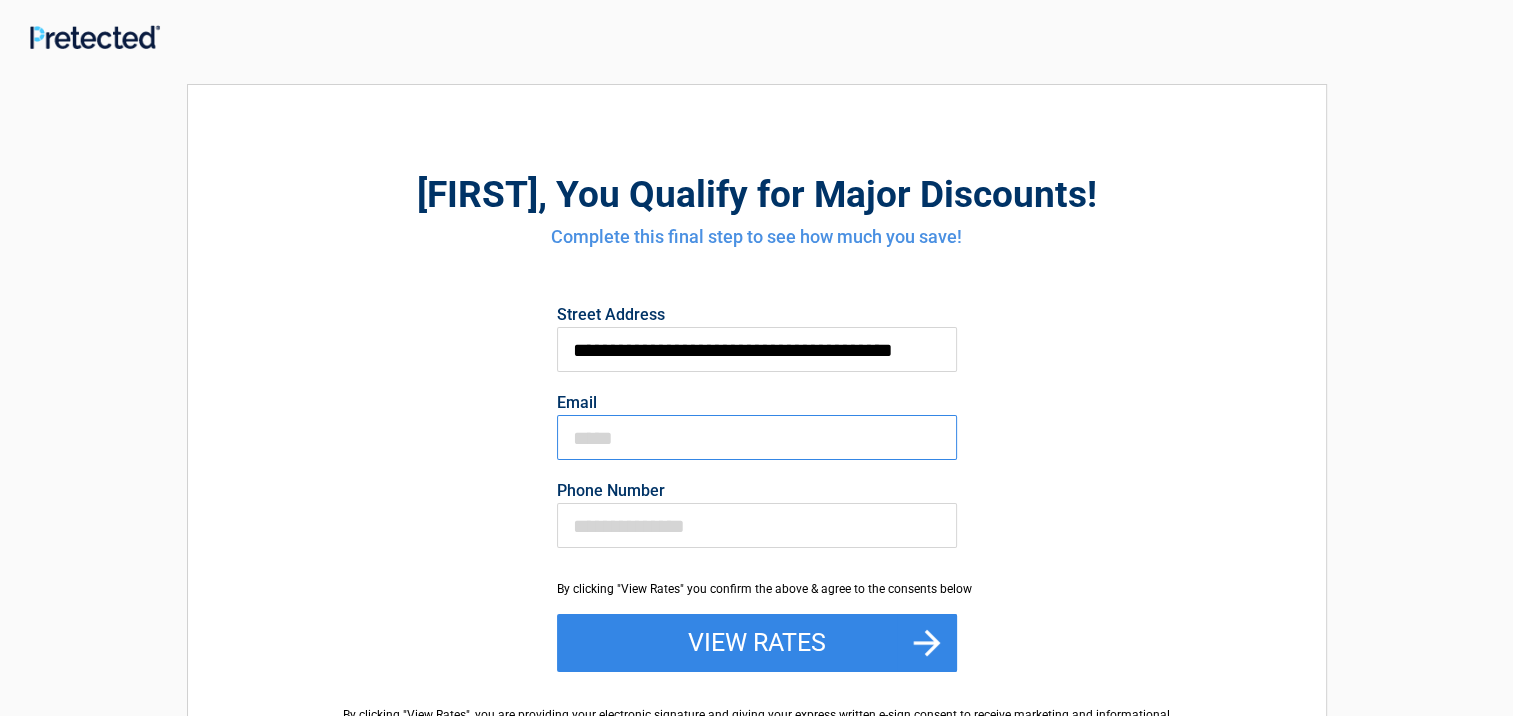 click on "Email" at bounding box center [757, 437] 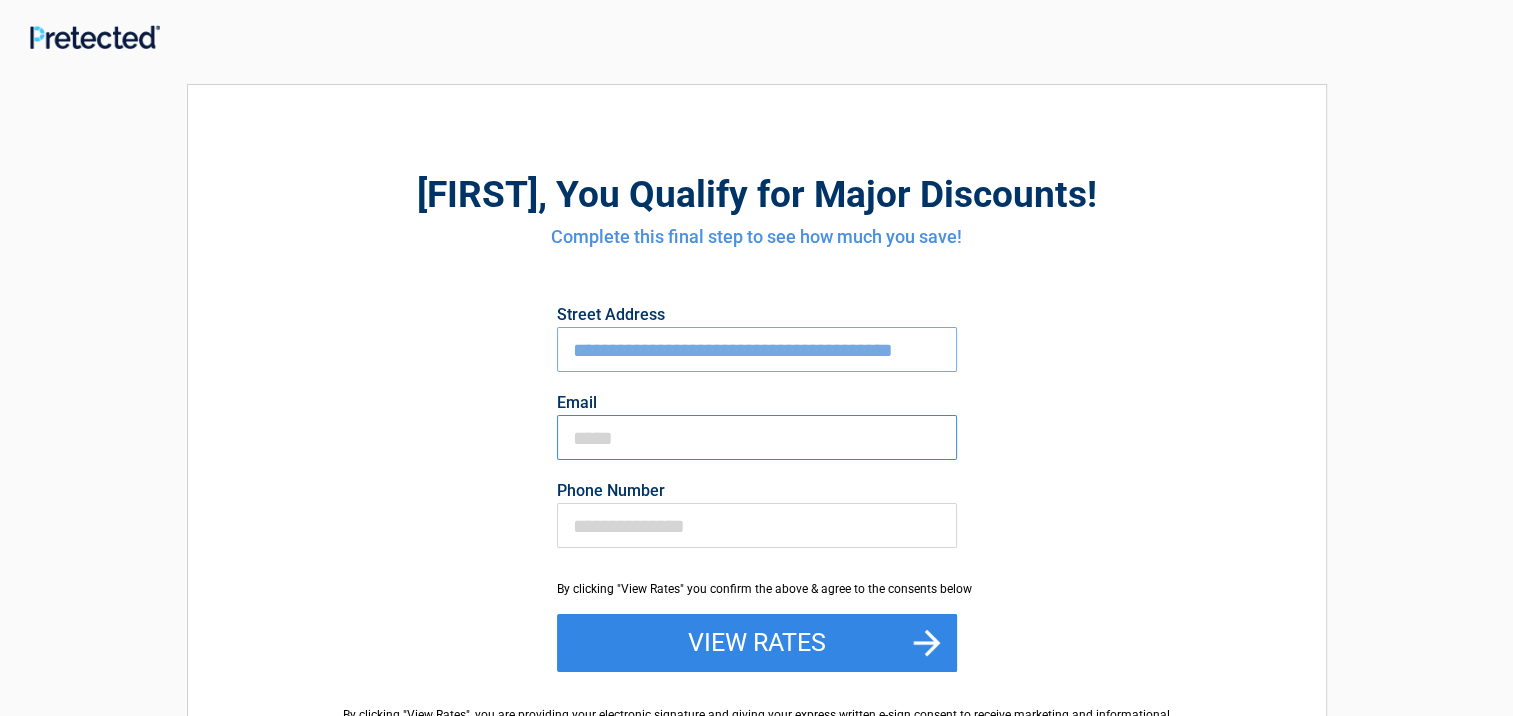 scroll, scrollTop: 0, scrollLeft: 0, axis: both 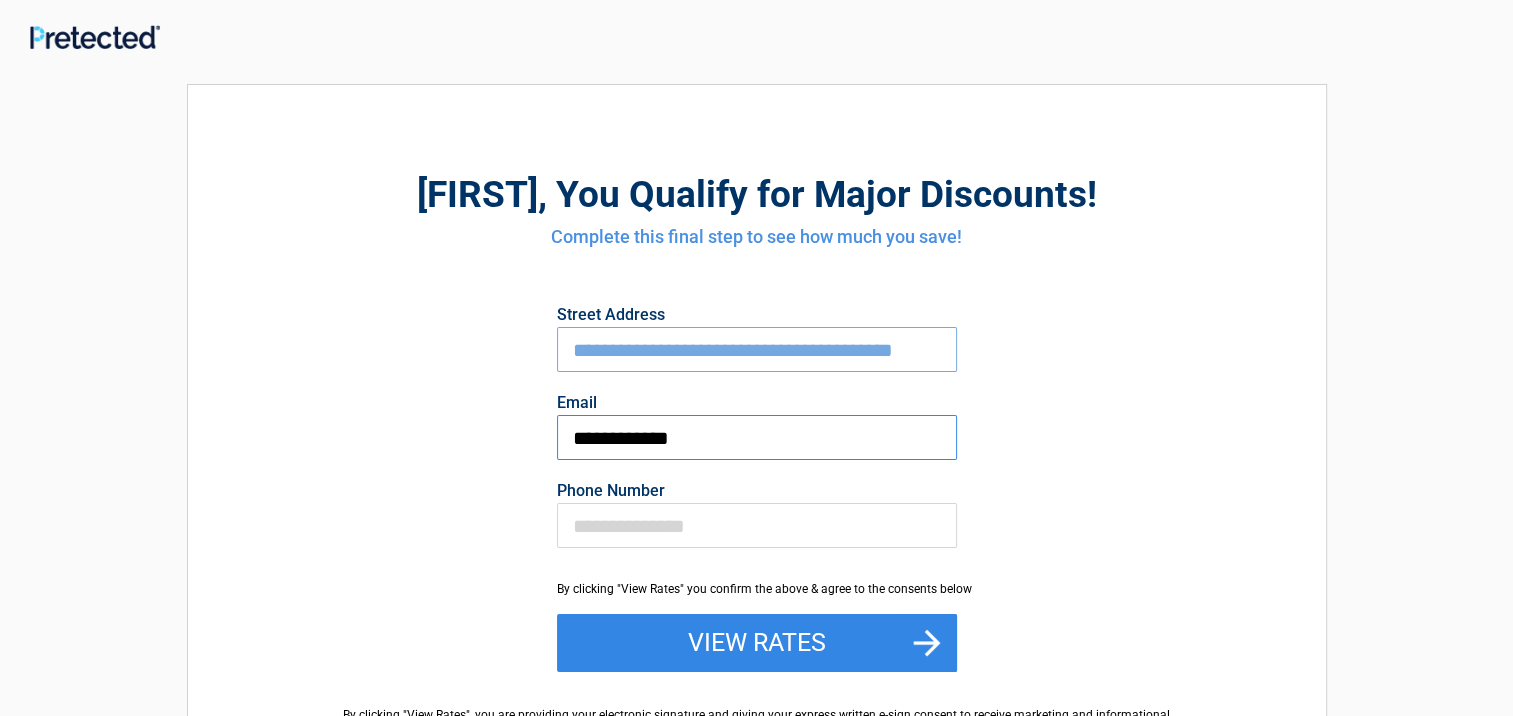type on "**********" 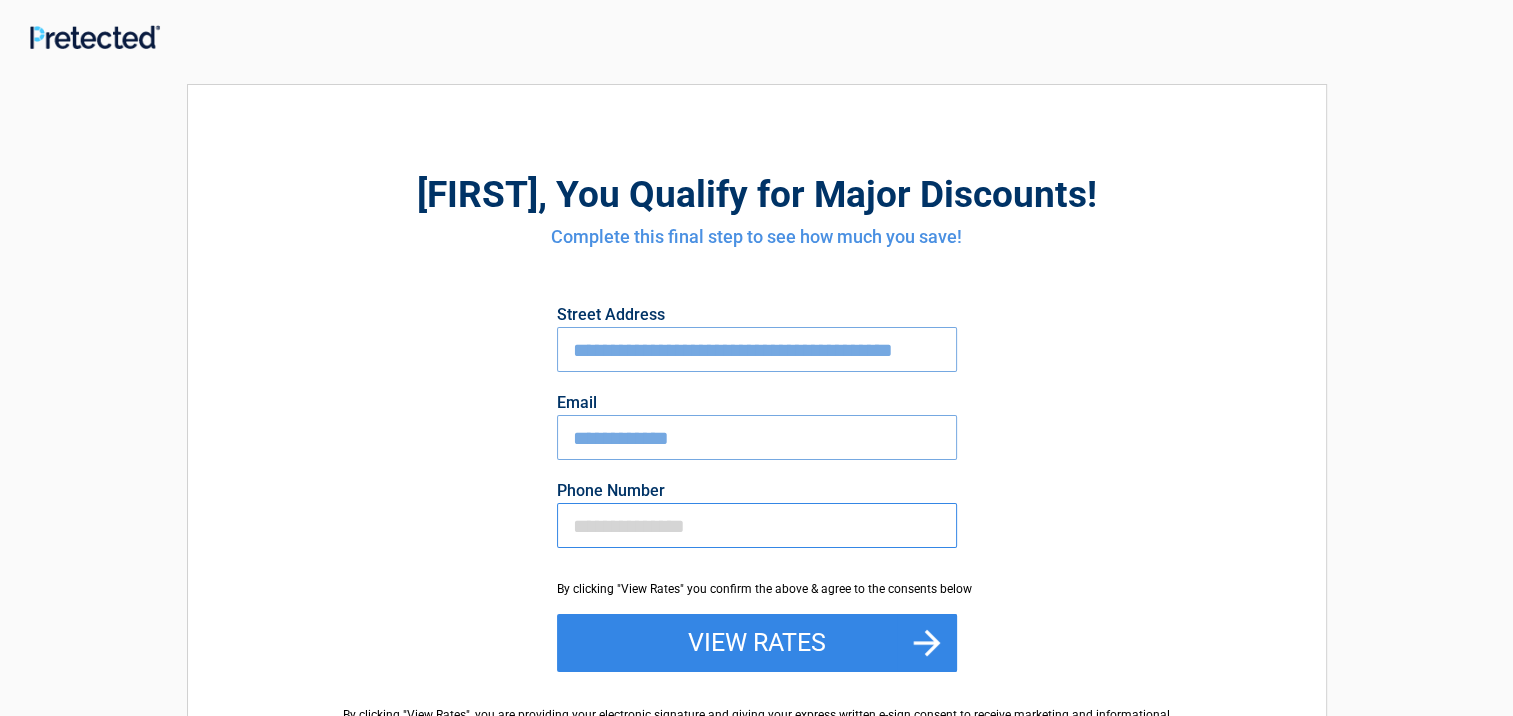 click on "Phone Number" at bounding box center (757, 525) 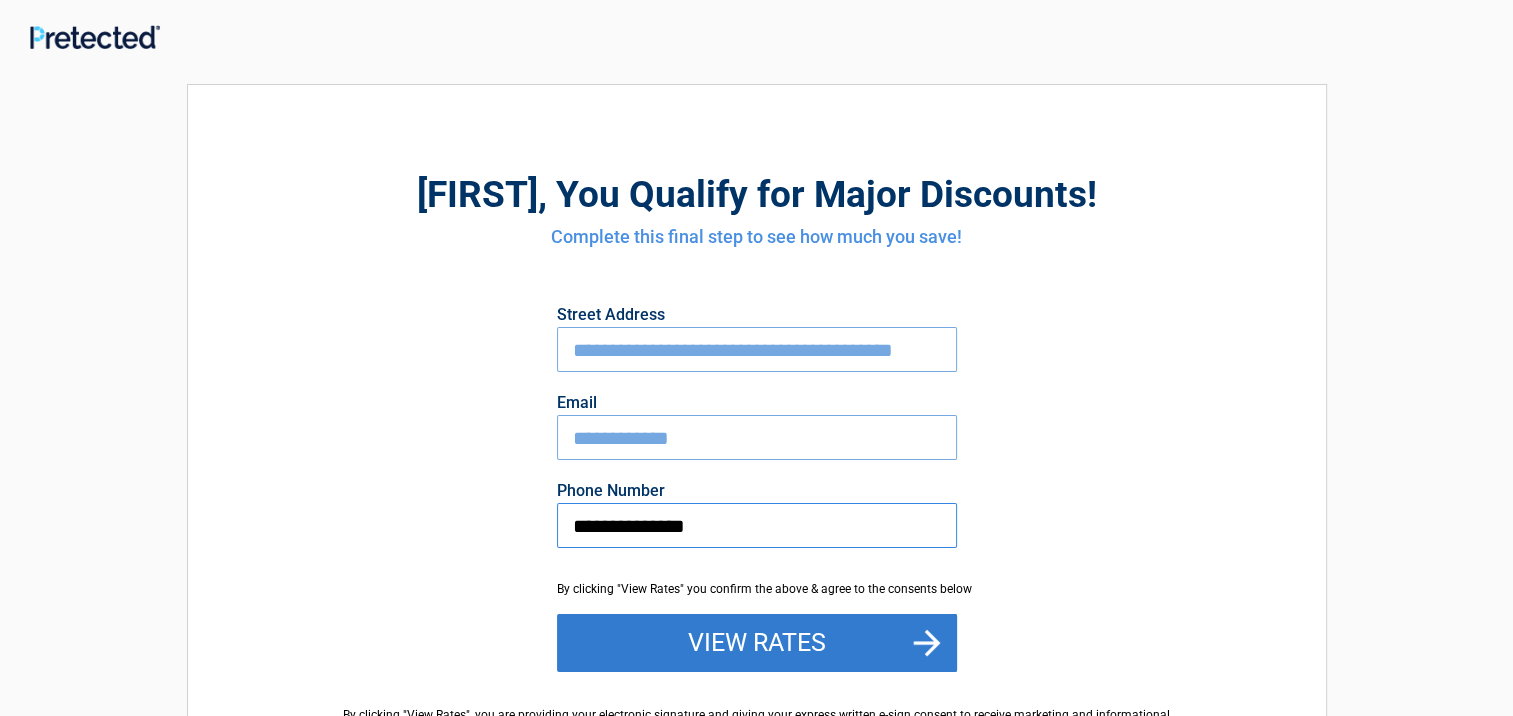 type on "**********" 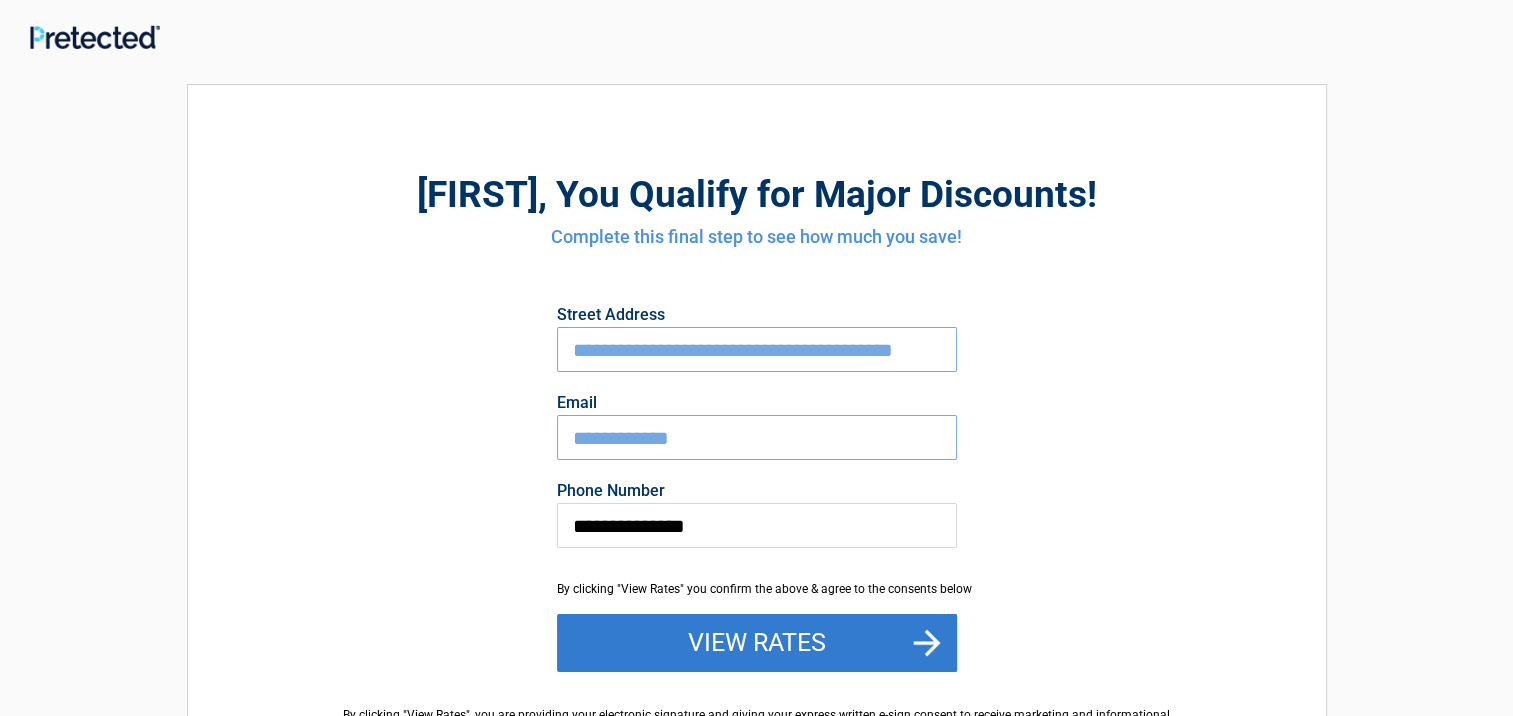 click on "View Rates" at bounding box center (757, 643) 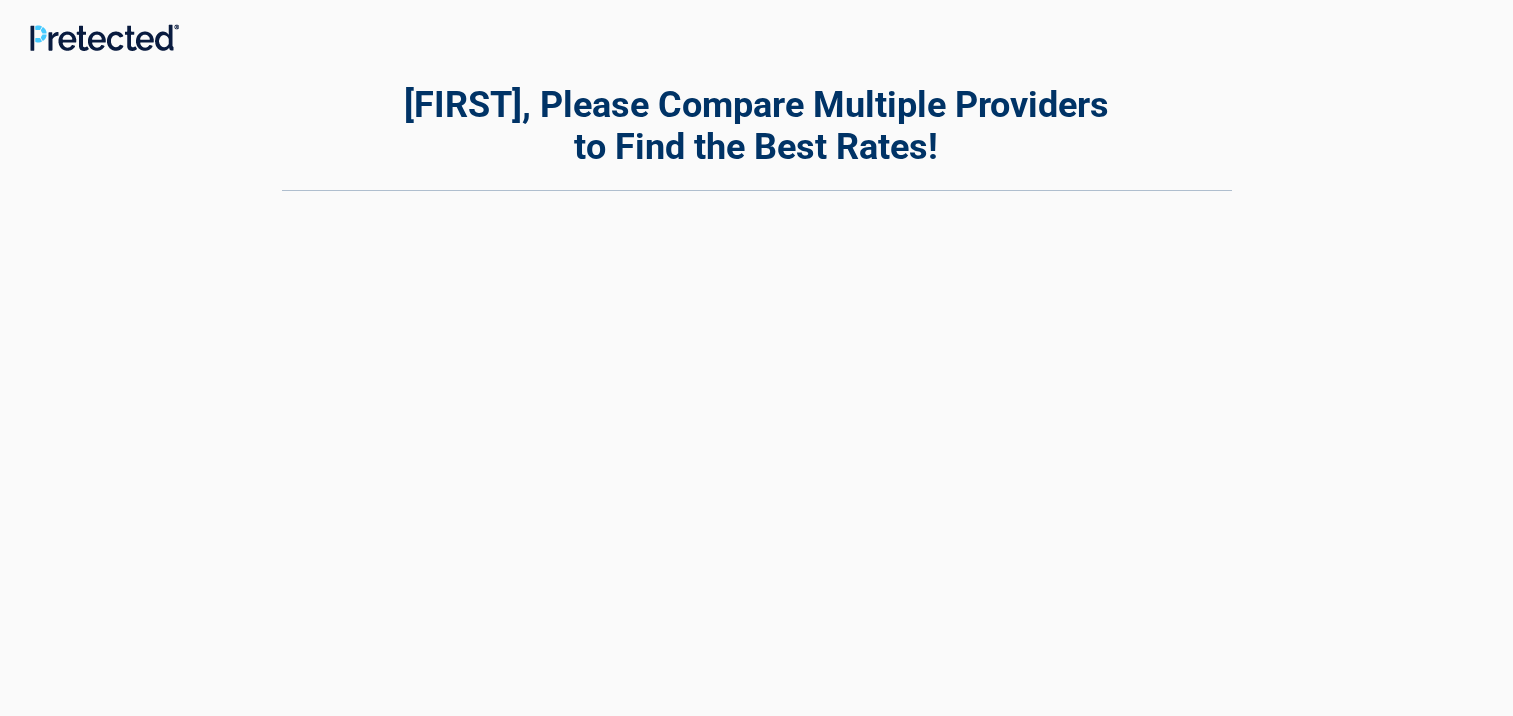 scroll, scrollTop: 0, scrollLeft: 0, axis: both 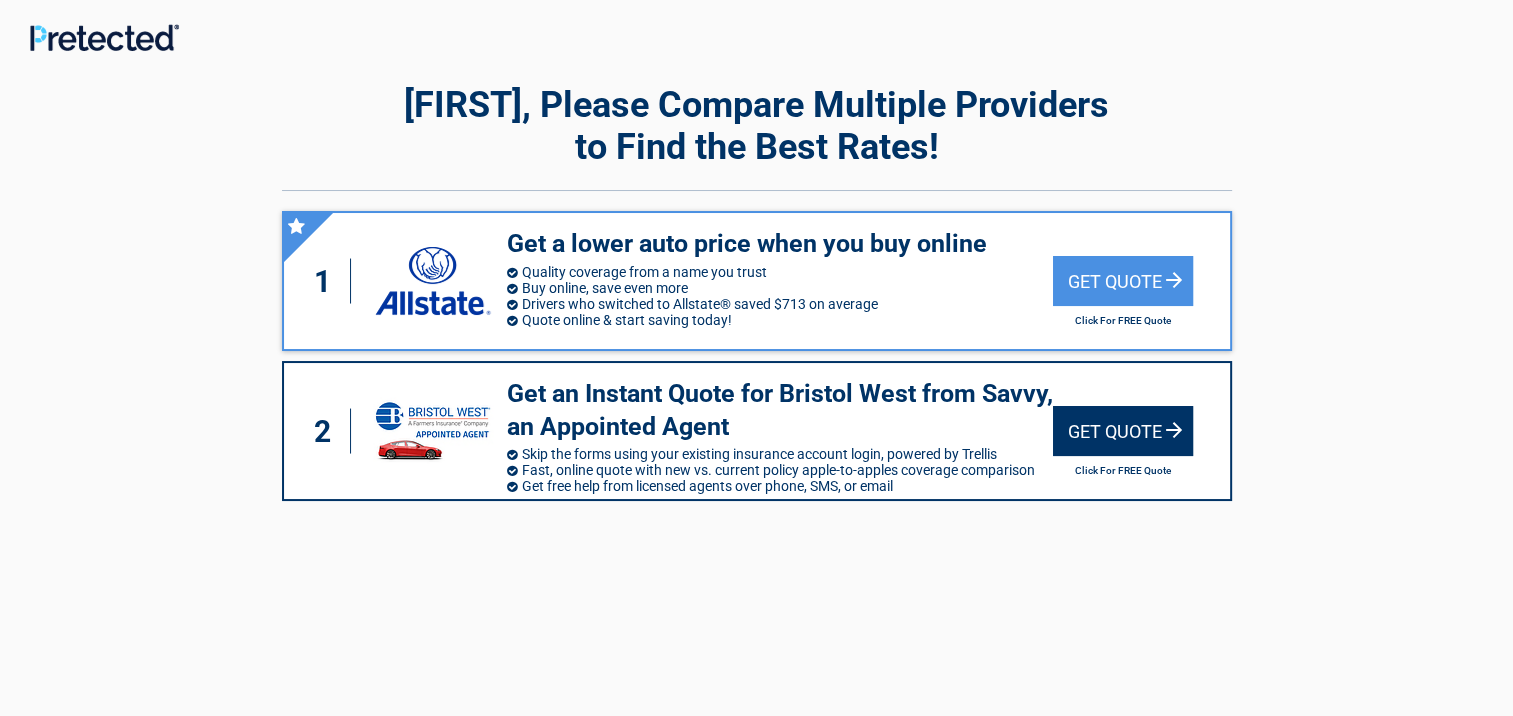 click on "Get Quote" at bounding box center (1123, 431) 